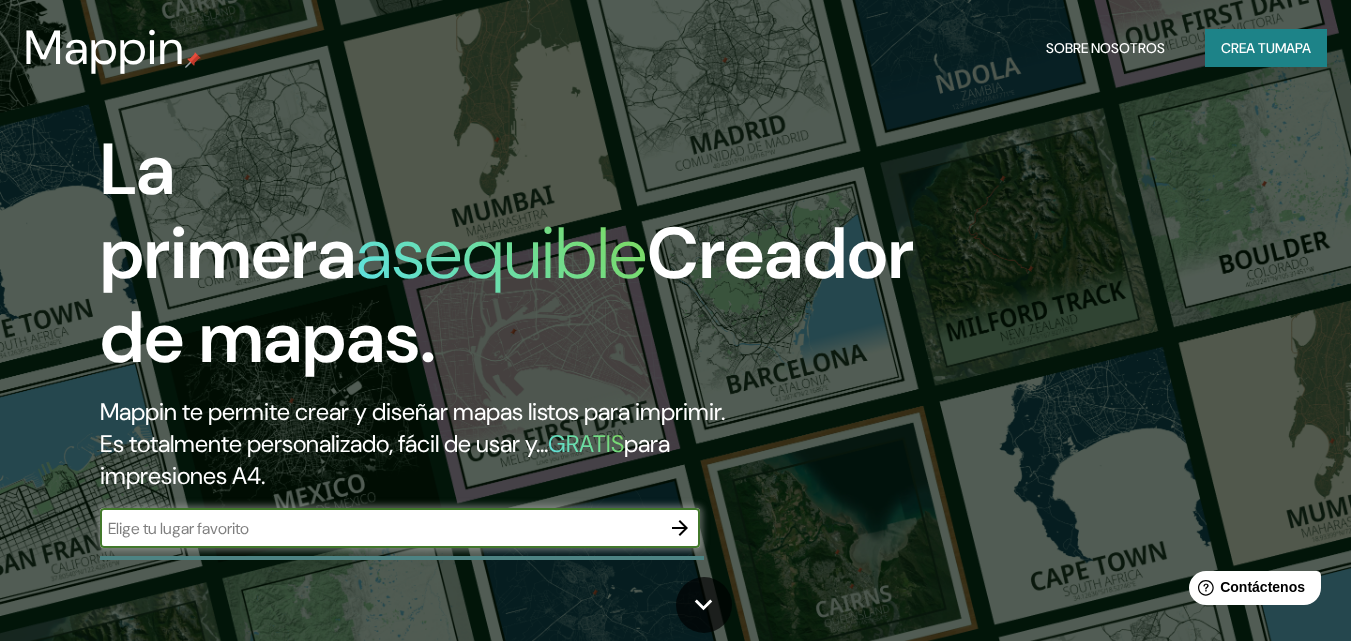 scroll, scrollTop: 0, scrollLeft: 0, axis: both 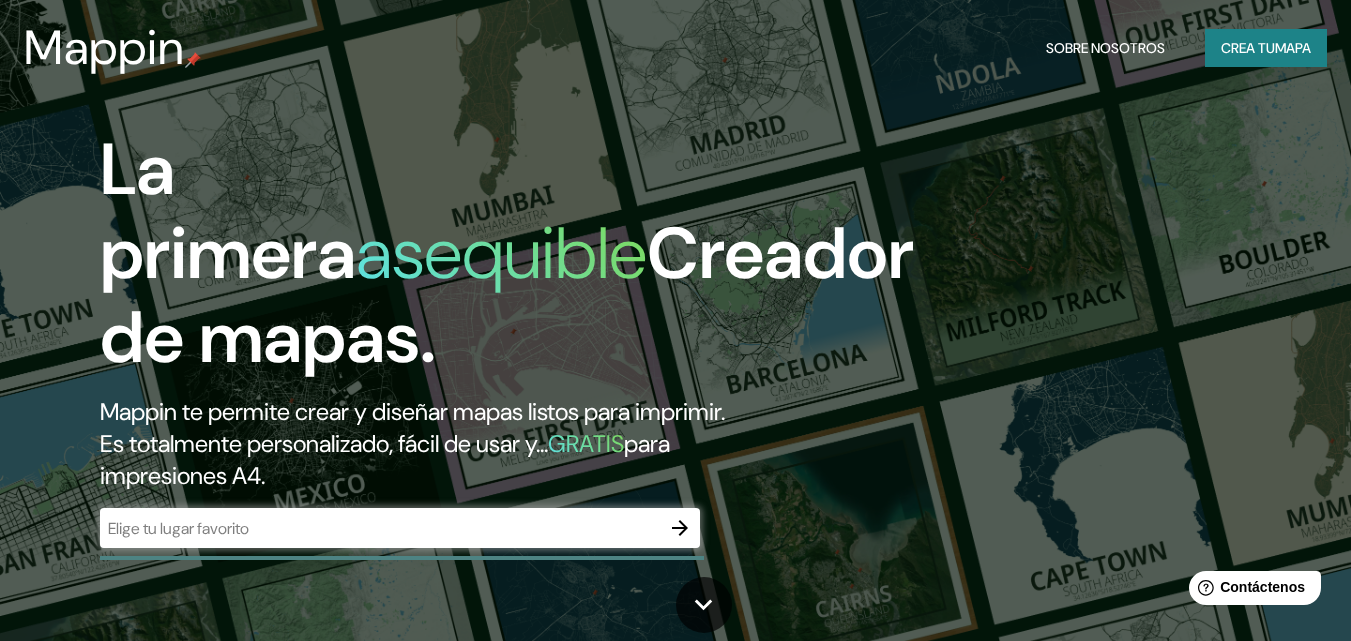 click on "Creador de mapas." at bounding box center (507, 295) 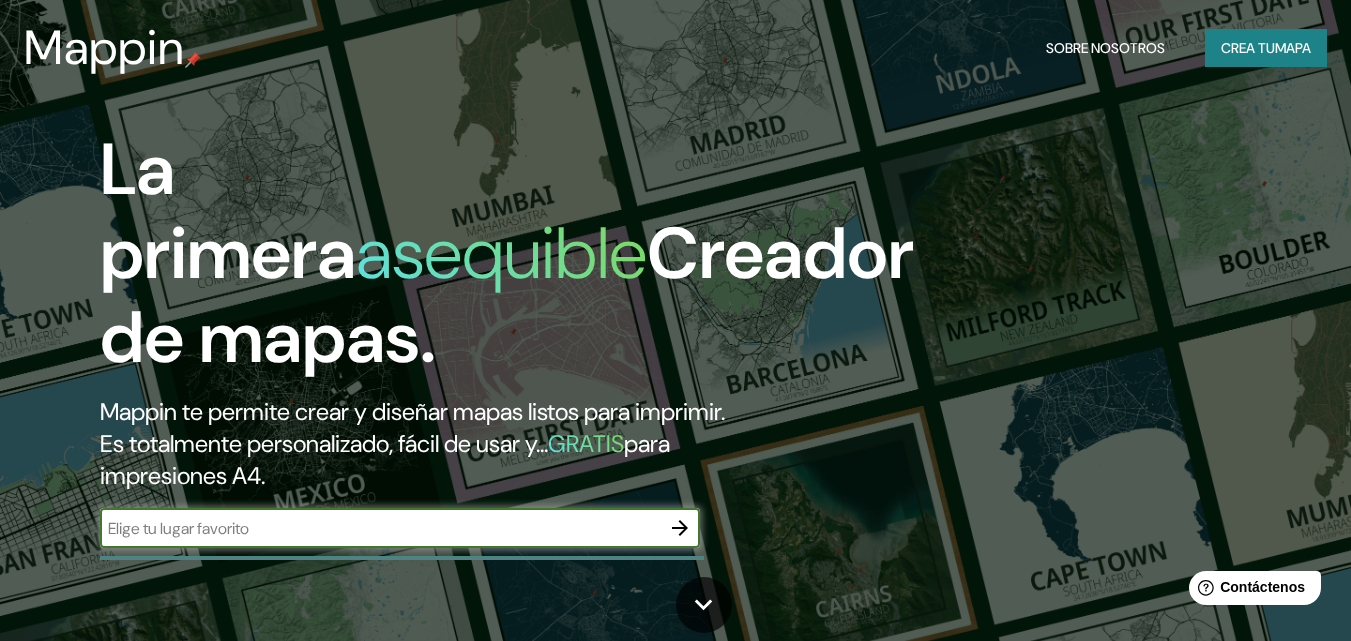 click at bounding box center [380, 528] 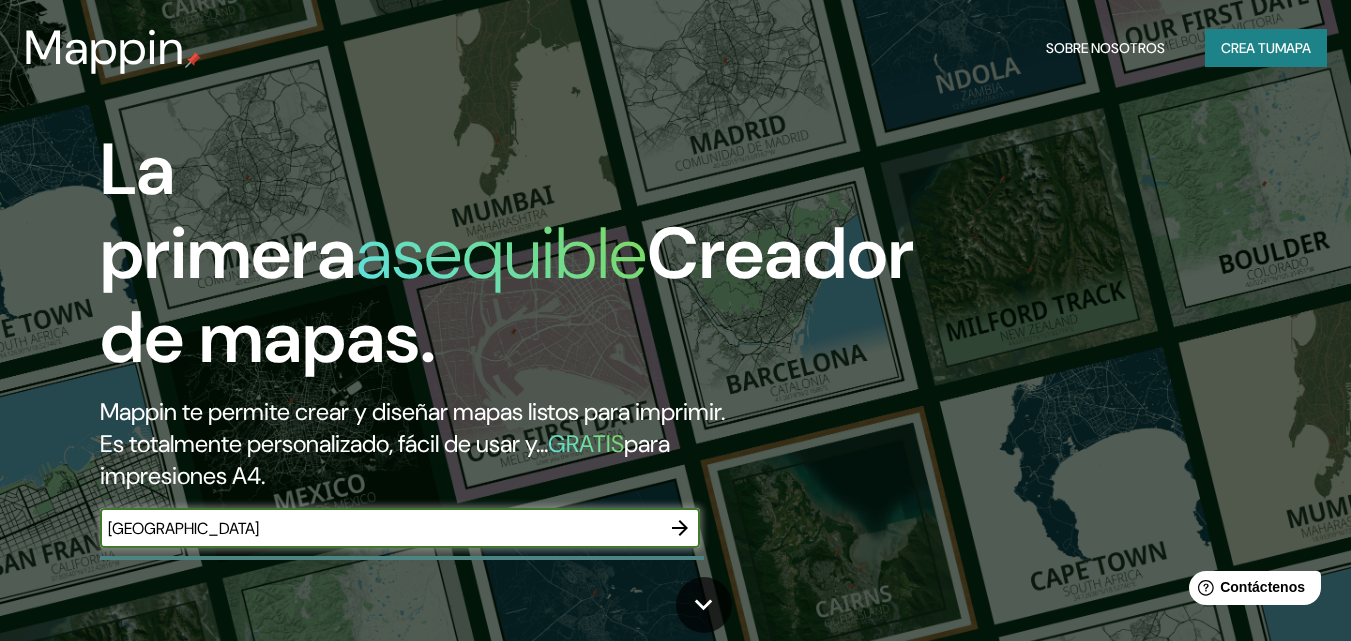 type on "[GEOGRAPHIC_DATA]" 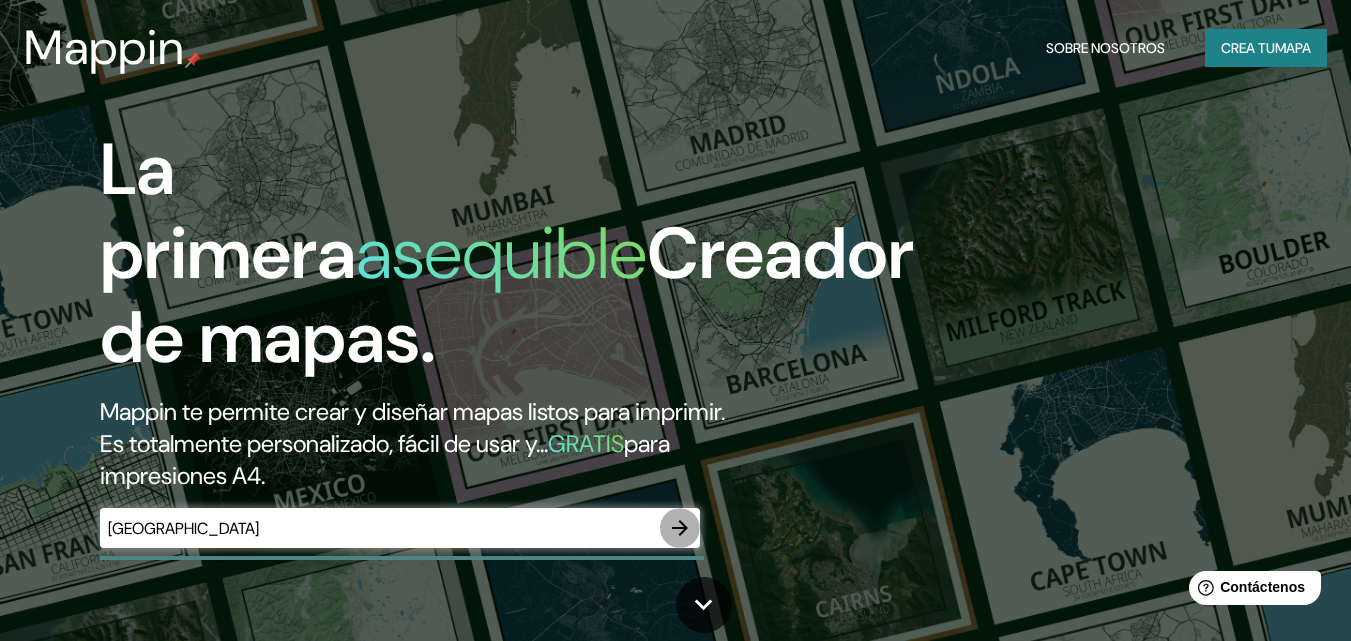 click 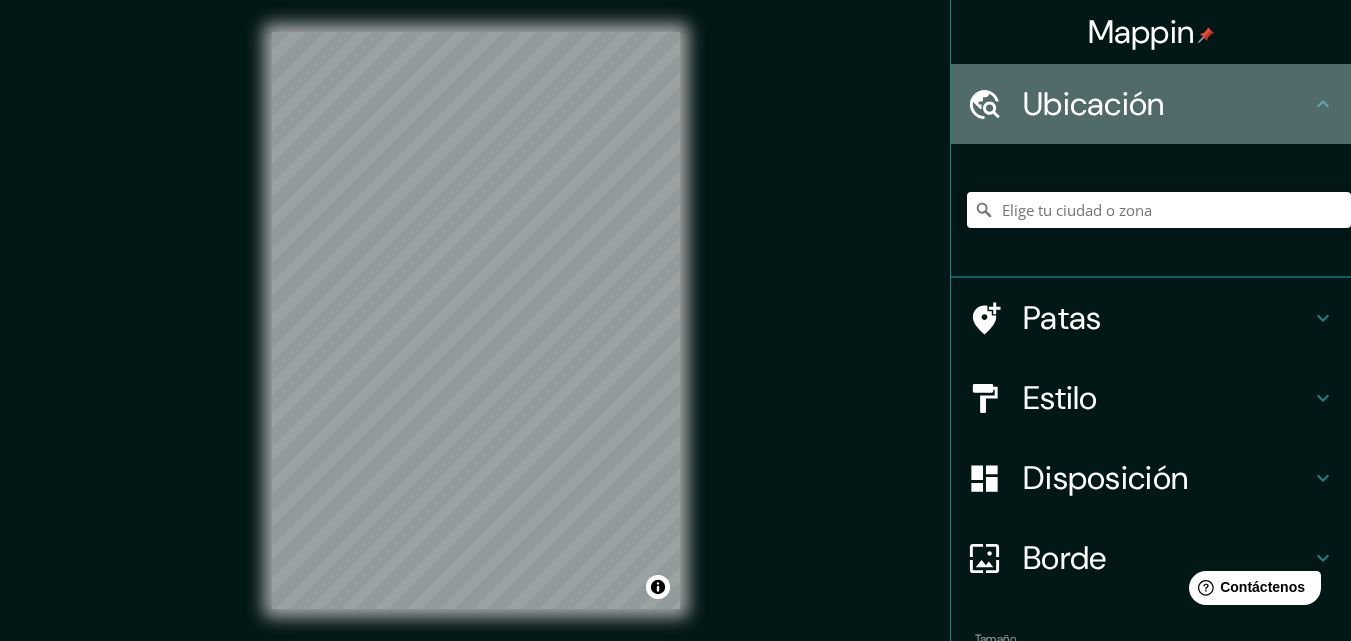 click on "Ubicación" at bounding box center (1167, 104) 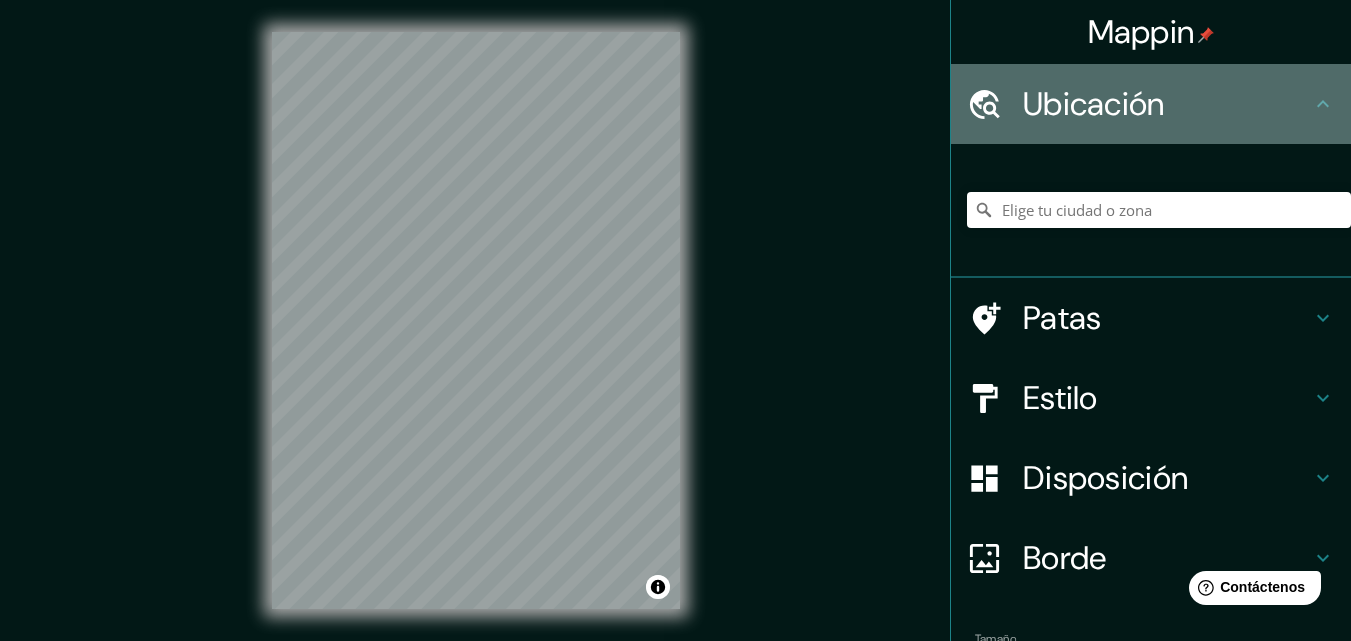 click 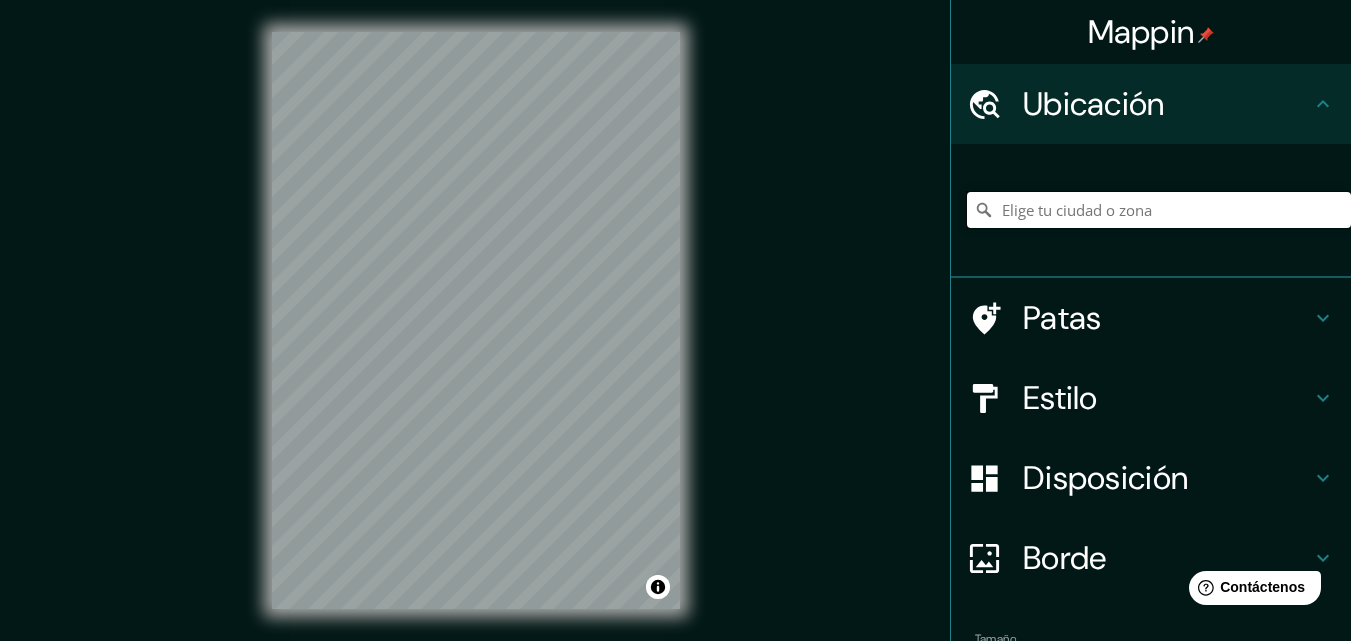 click at bounding box center [1159, 210] 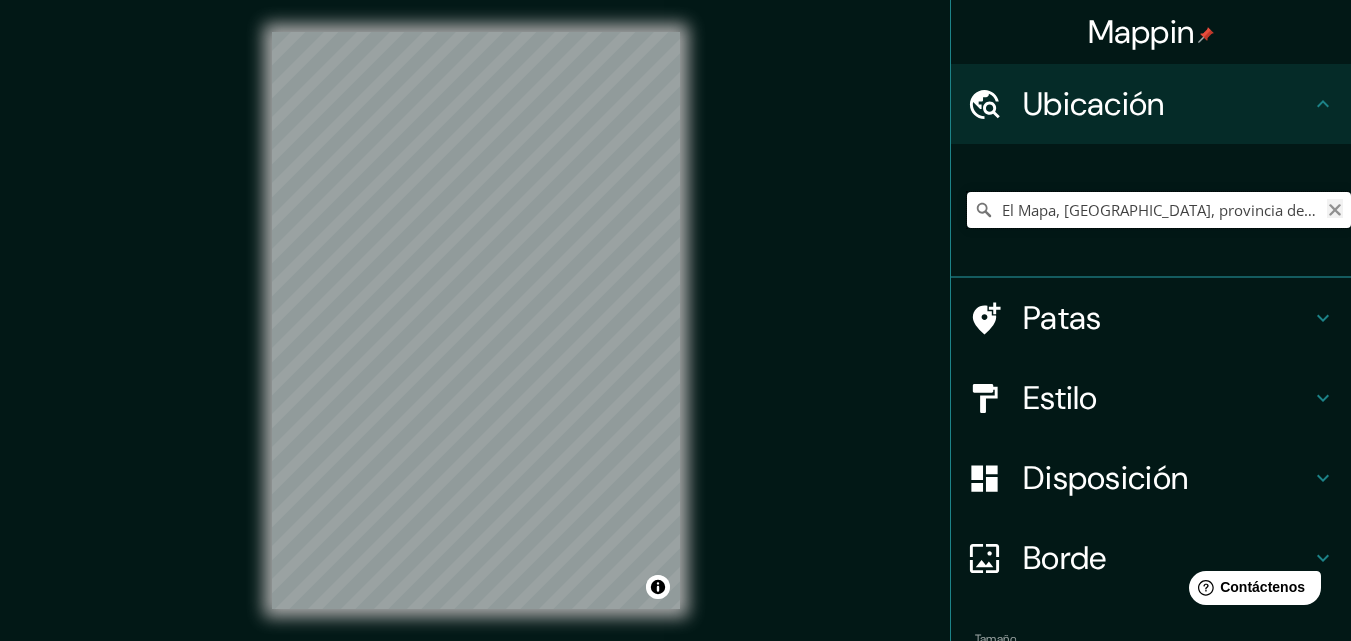 type on "El Mapa, [GEOGRAPHIC_DATA], provincia de [GEOGRAPHIC_DATA], [GEOGRAPHIC_DATA]" 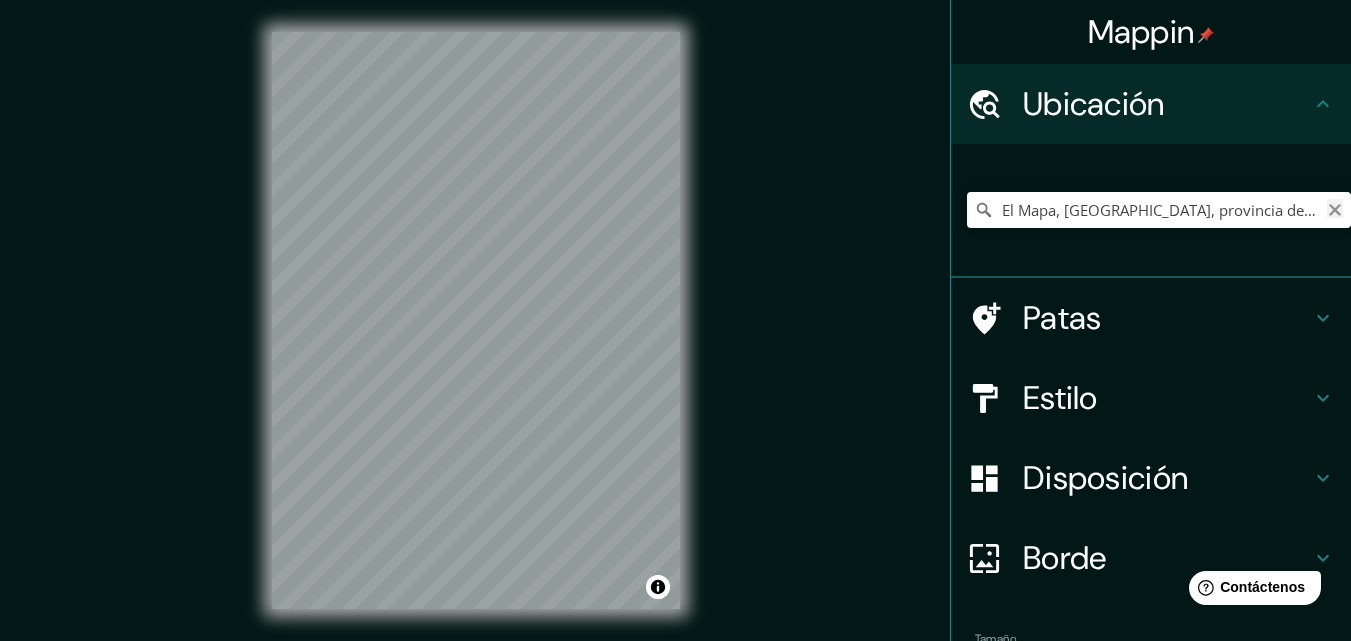 click 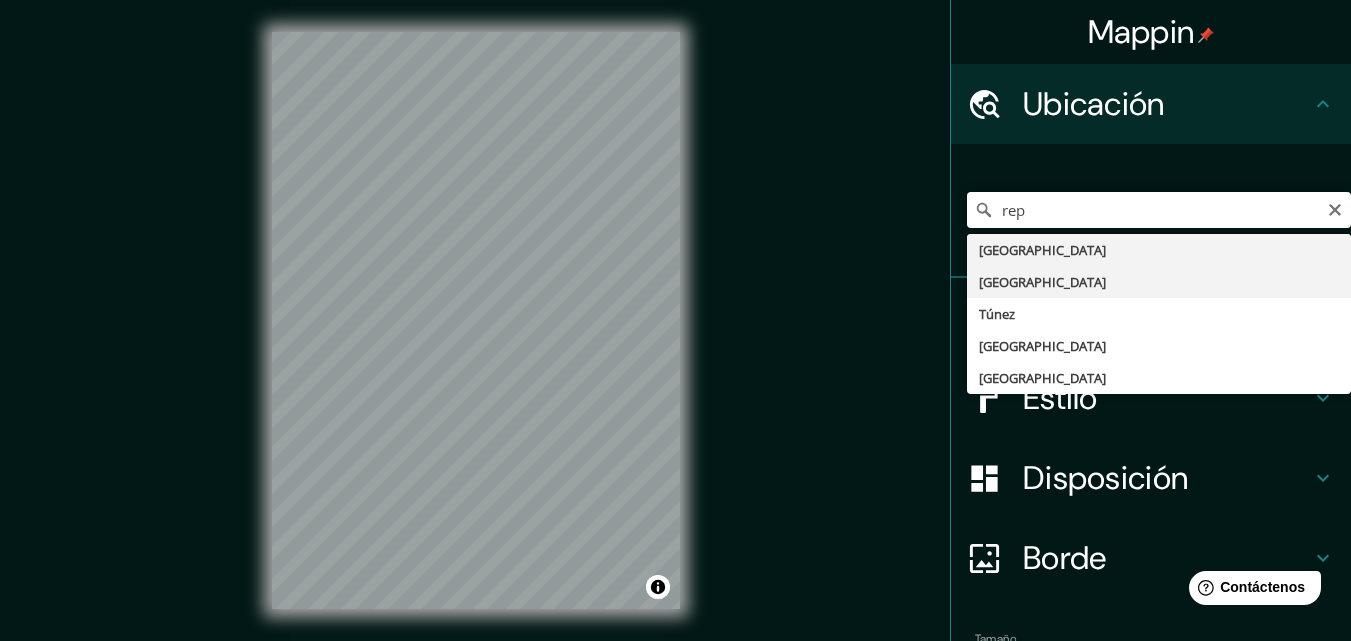 type on "[GEOGRAPHIC_DATA]" 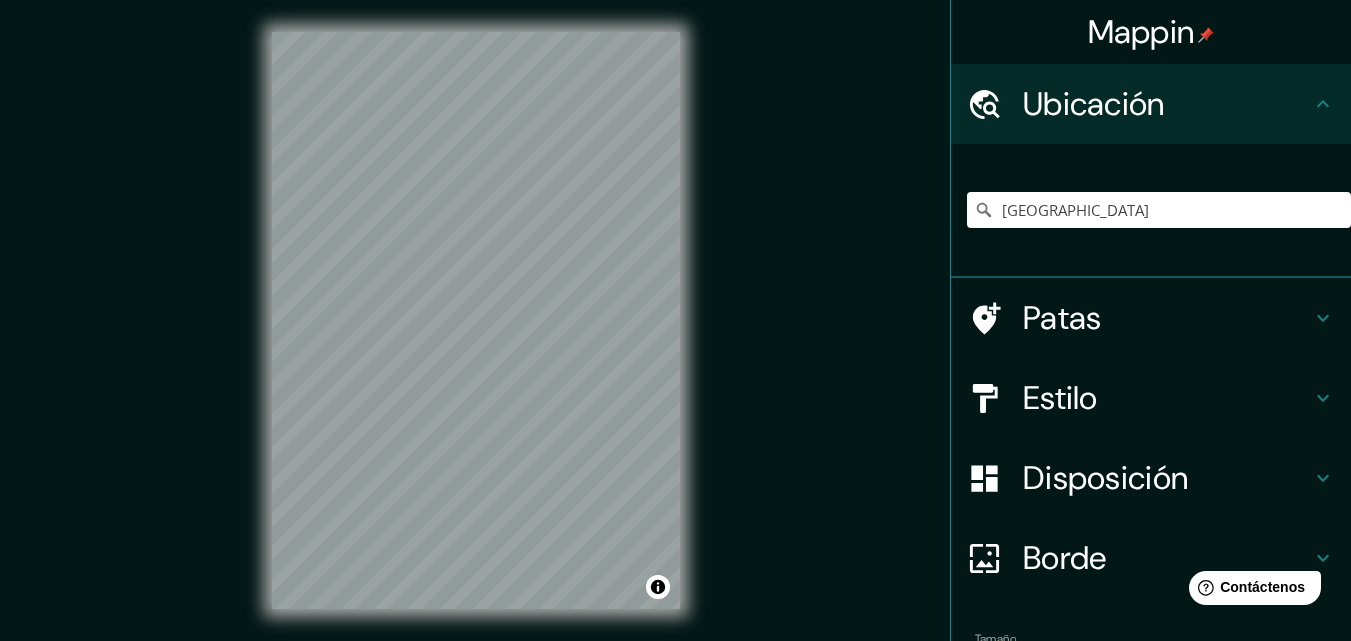 click on "Mappin Ubicación [GEOGRAPHIC_DATA] Patas Estilo Disposición Borde Elige un borde.  Consejo  : puedes opacar las capas del marco para crear efectos geniales. Ninguno Simple Transparente Elegante Tamaño A4 single Zoom level too high - zoom in more Crea tu mapa © Mapbox   © OpenStreetMap   Improve this map Si tiene algún problema, sugerencia o inquietud, envíe un correo electrónico a  [EMAIL_ADDRESS][DOMAIN_NAME]  .   . ." at bounding box center [675, 336] 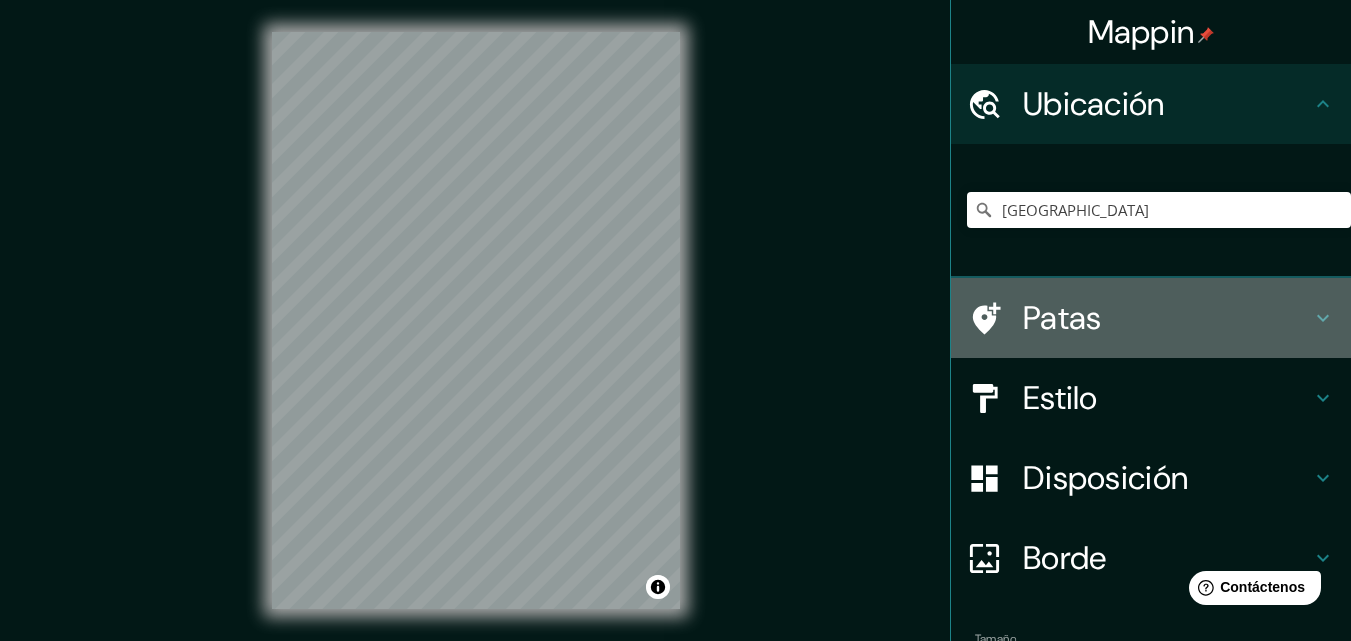 click on "Patas" at bounding box center (1062, 318) 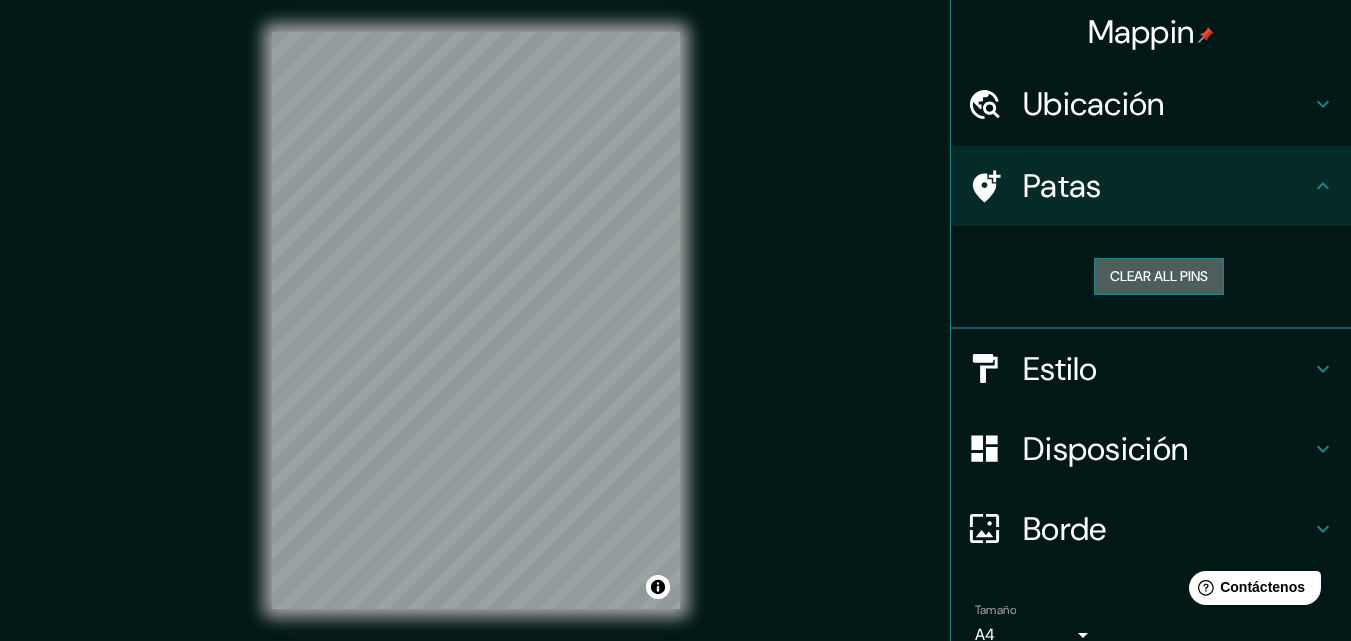 click on "Clear all pins" at bounding box center (1159, 276) 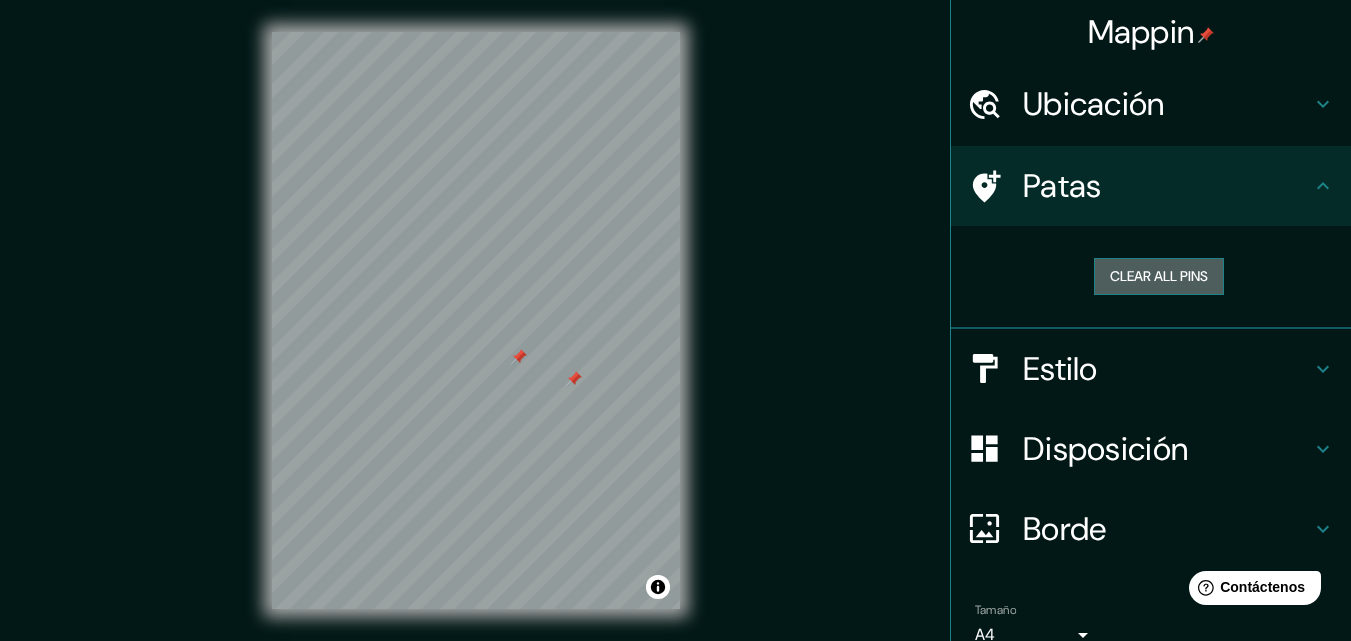 click on "Clear all pins" at bounding box center (1159, 276) 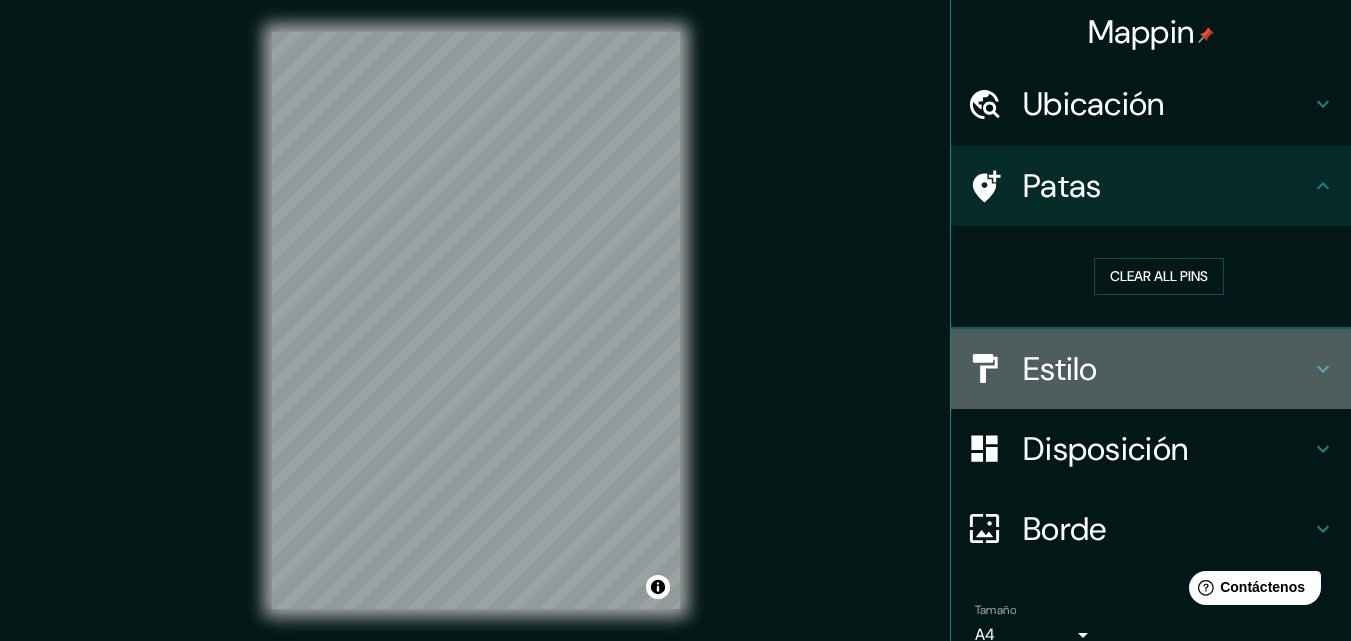 click on "Estilo" at bounding box center (1167, 369) 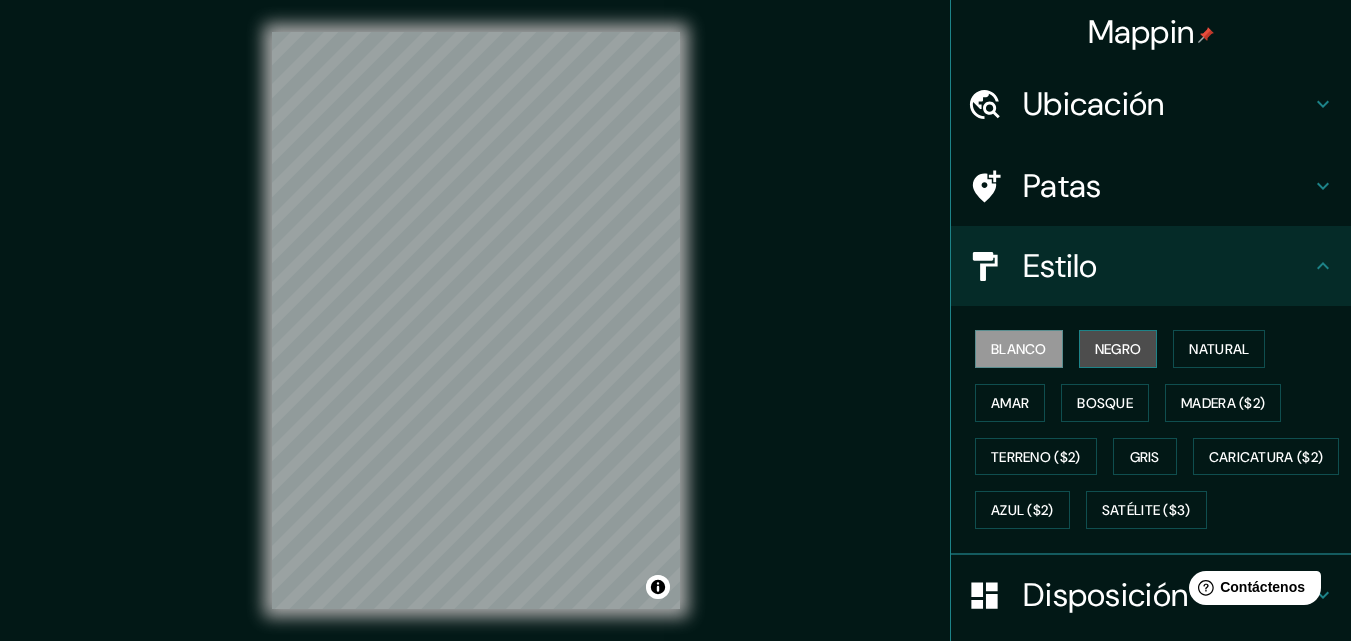 click on "Negro" at bounding box center [1118, 349] 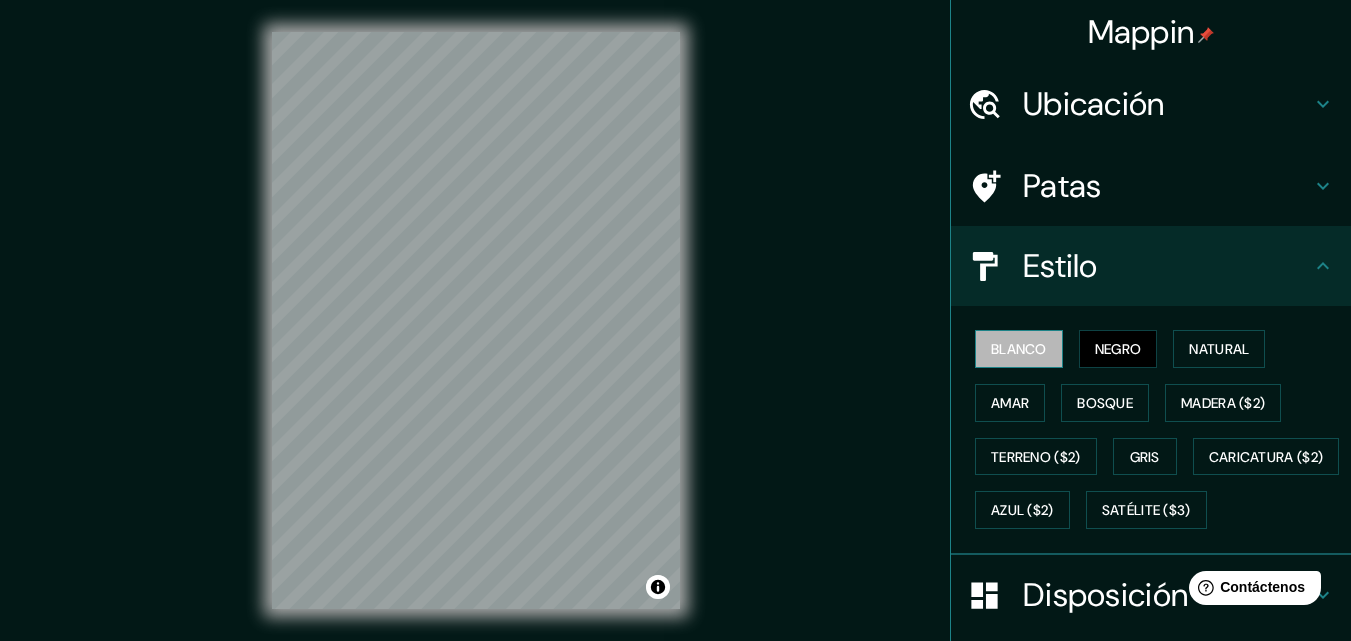 click on "Blanco" at bounding box center (1019, 349) 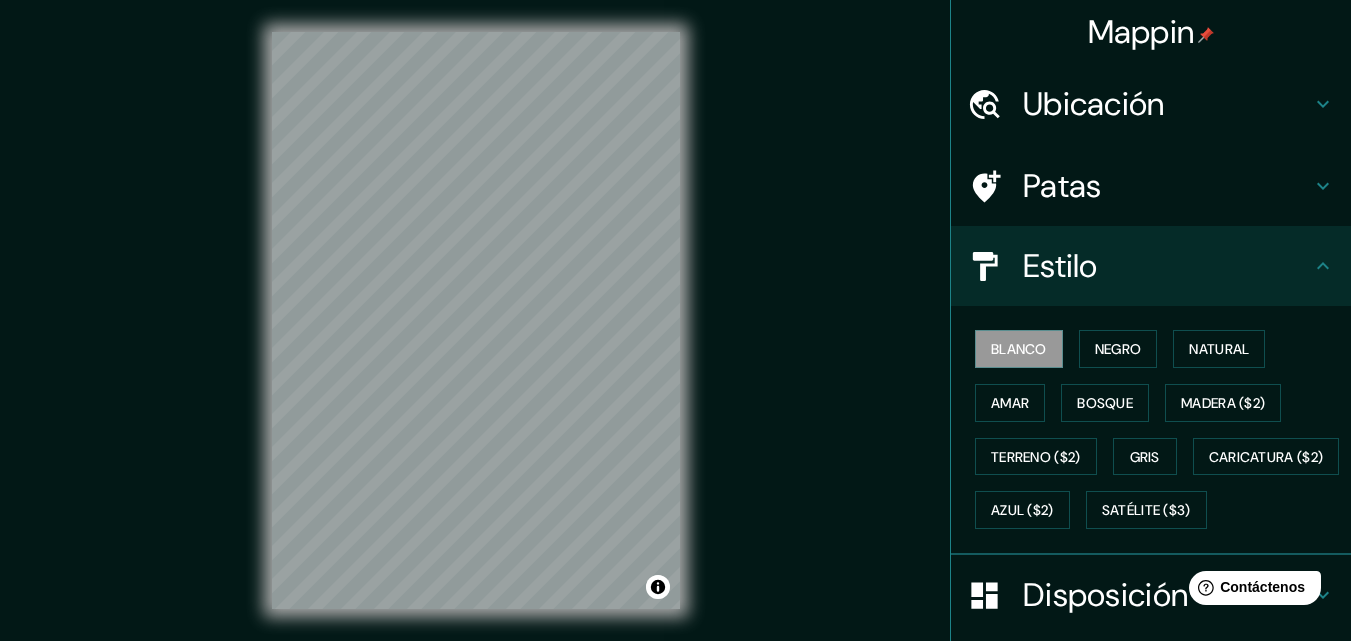 click on "Estilo" at bounding box center (1151, 266) 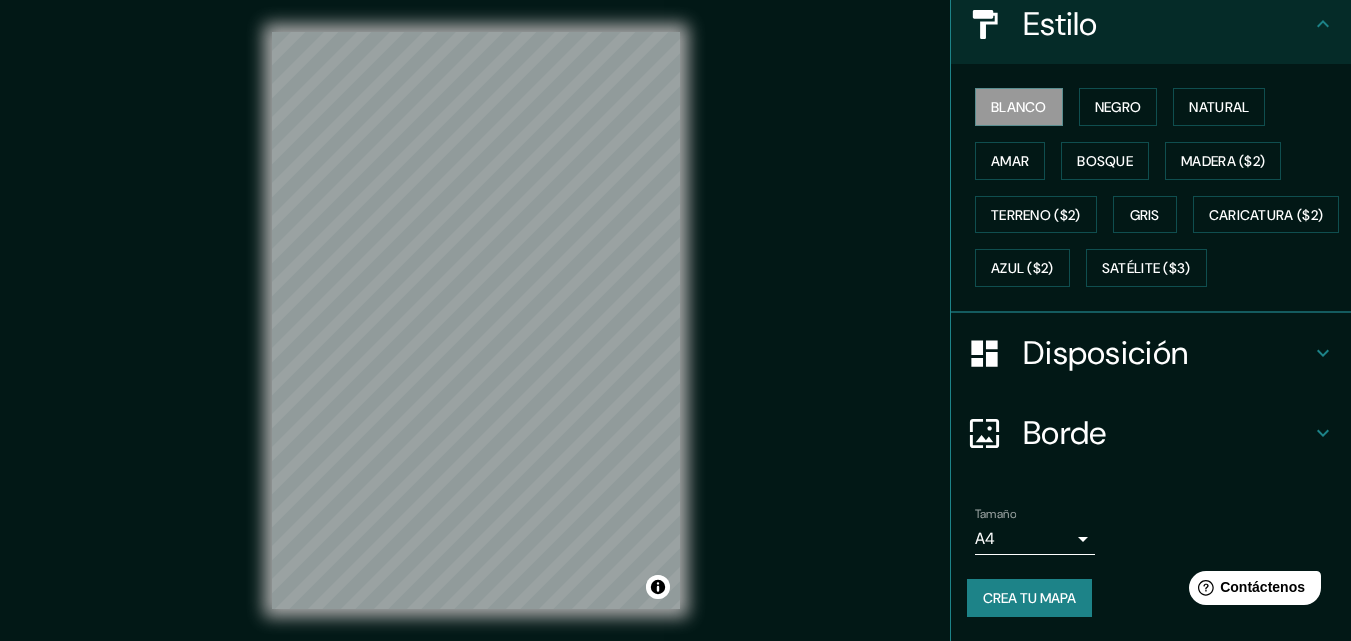click 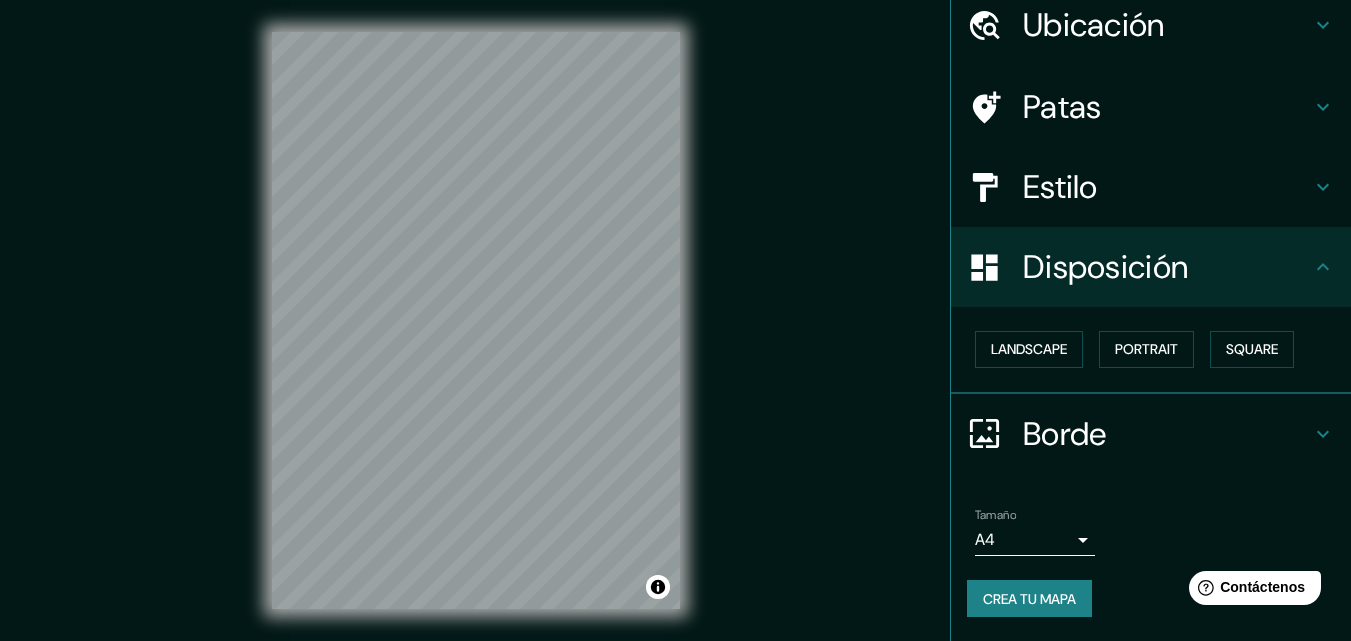 scroll, scrollTop: 80, scrollLeft: 0, axis: vertical 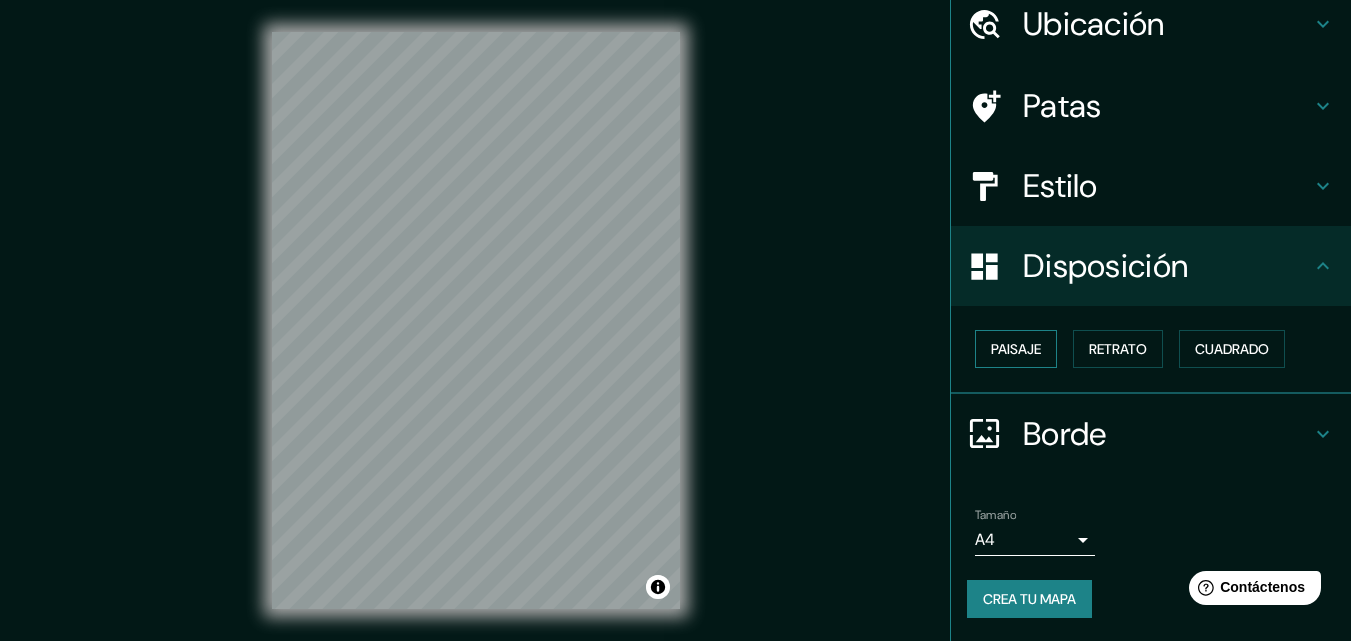 click on "Paisaje" at bounding box center (1016, 349) 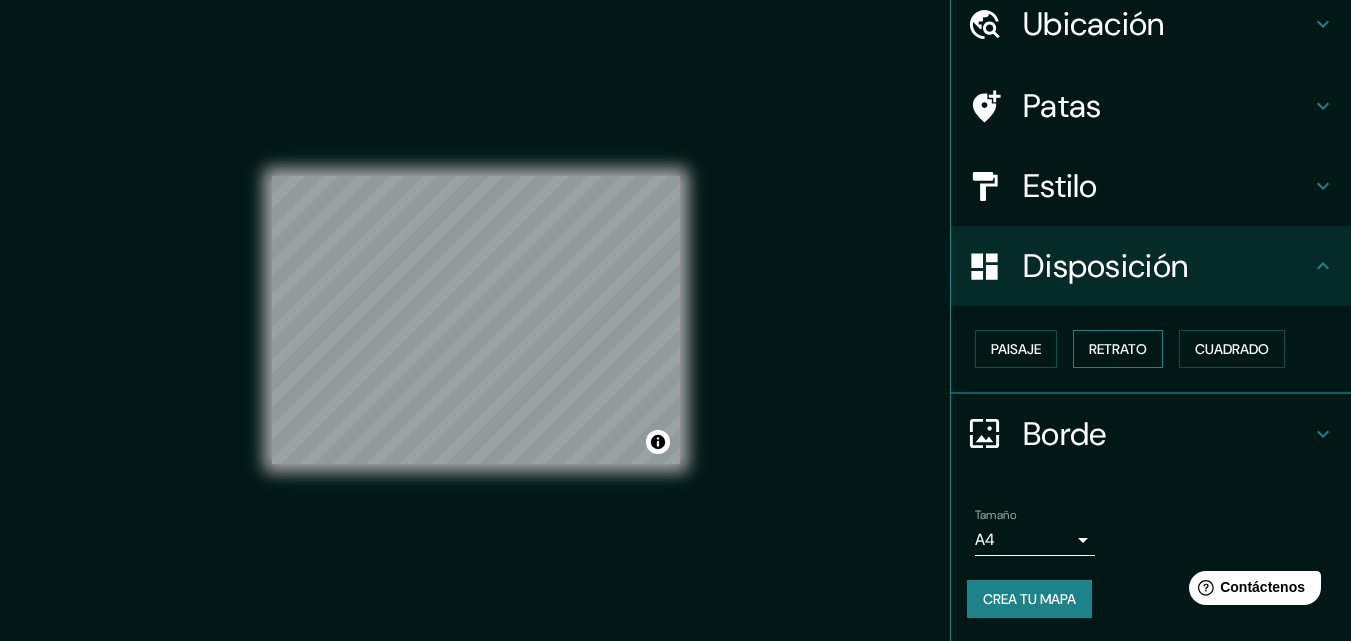 click on "Retrato" at bounding box center (1118, 349) 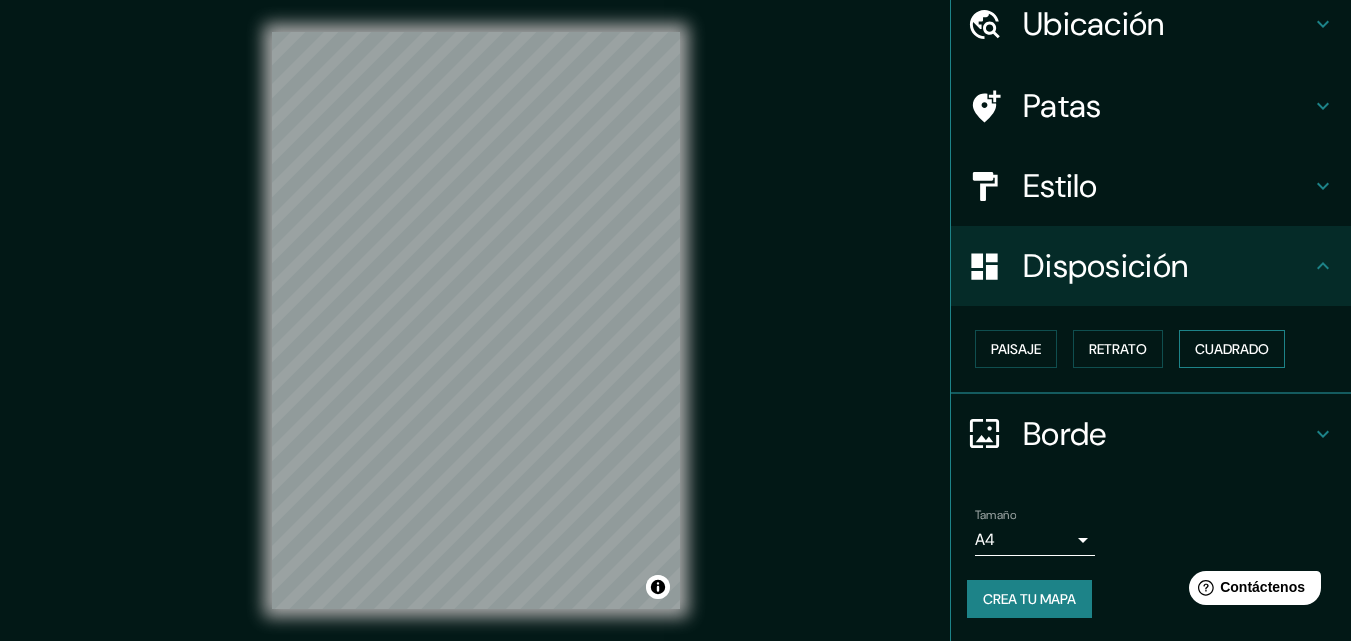 click on "Cuadrado" at bounding box center (1232, 349) 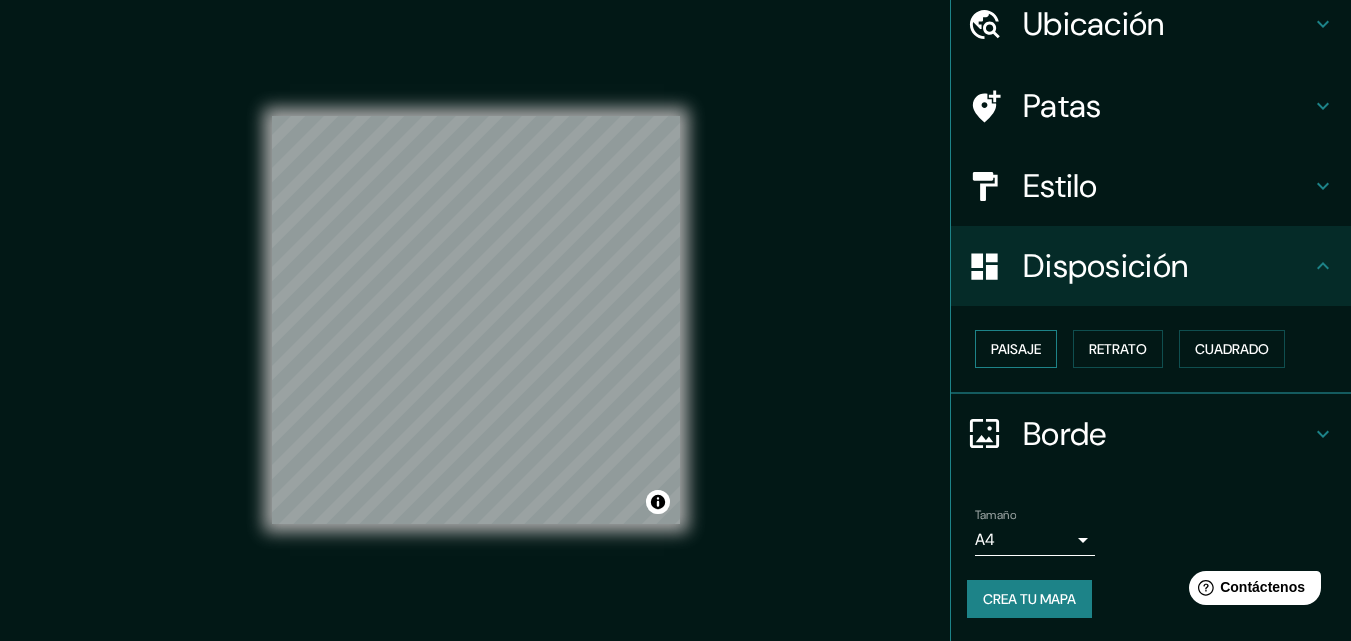 click on "Paisaje" at bounding box center (1016, 349) 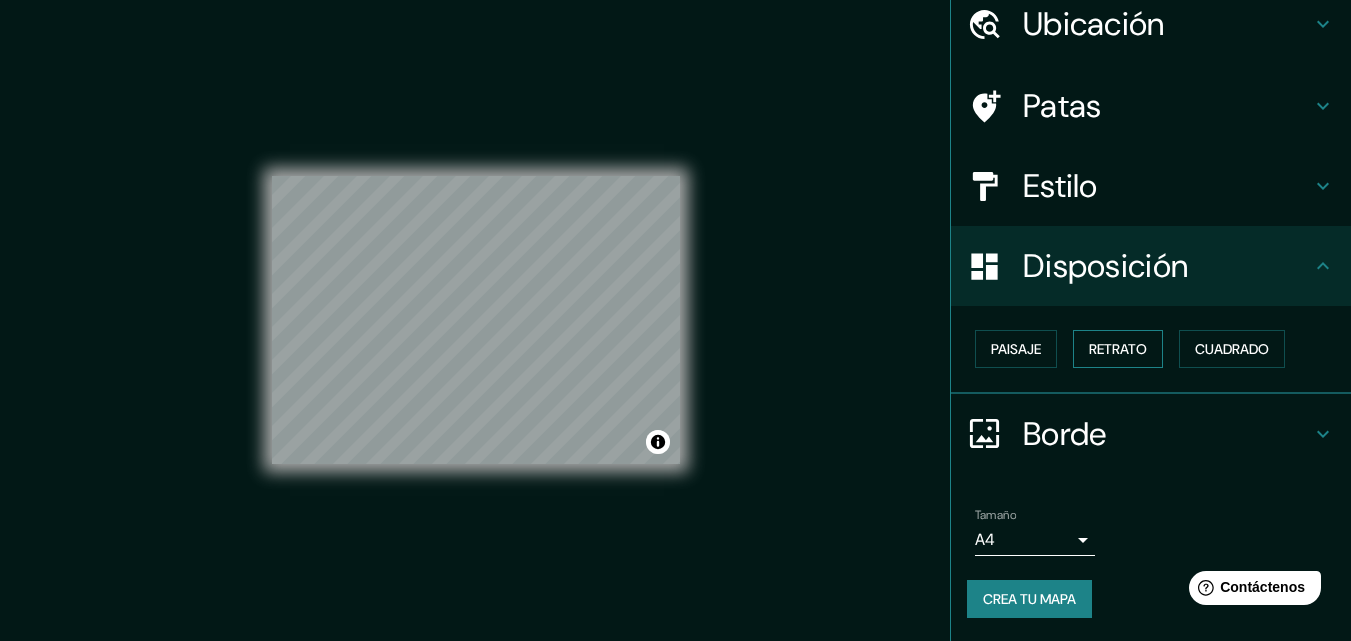 click on "Retrato" at bounding box center [1118, 349] 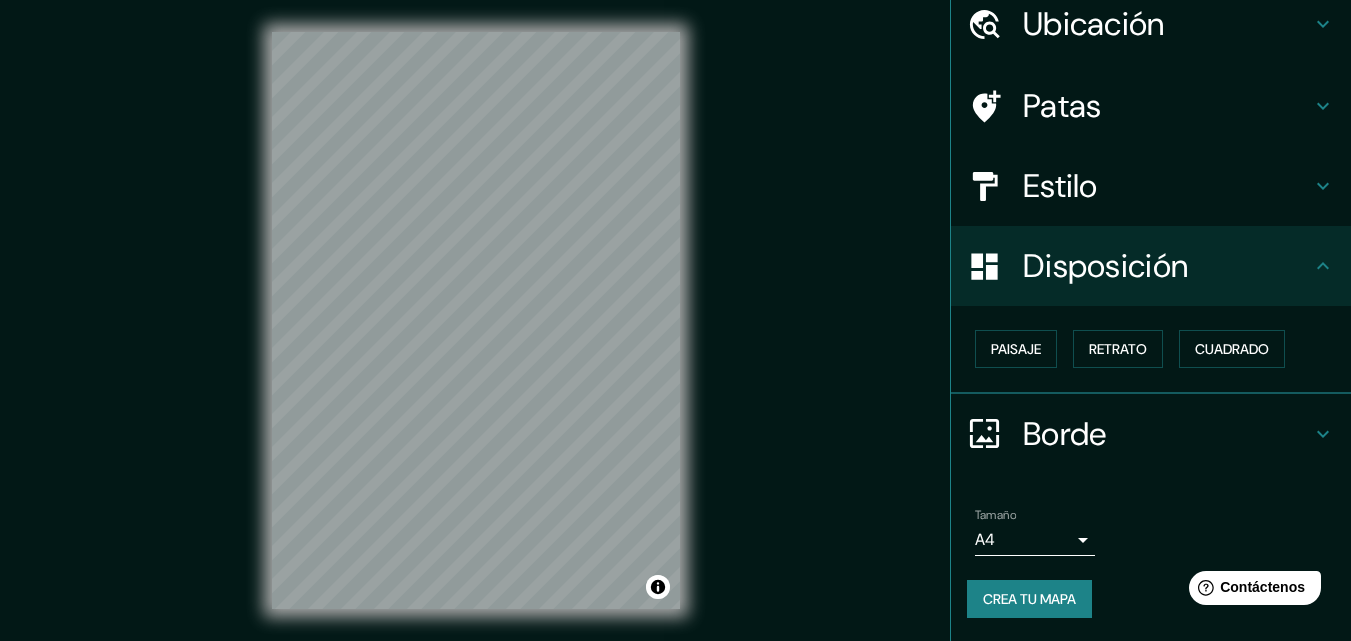 click on "Disposición" at bounding box center (1151, 266) 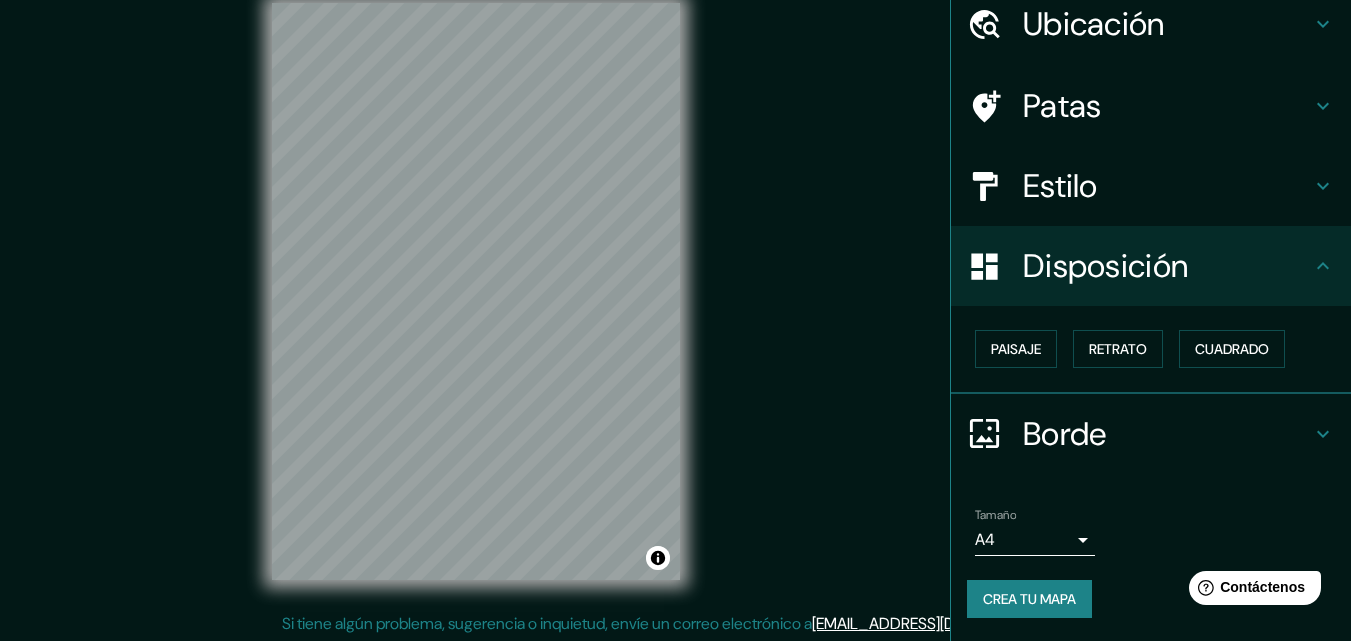 scroll, scrollTop: 32, scrollLeft: 0, axis: vertical 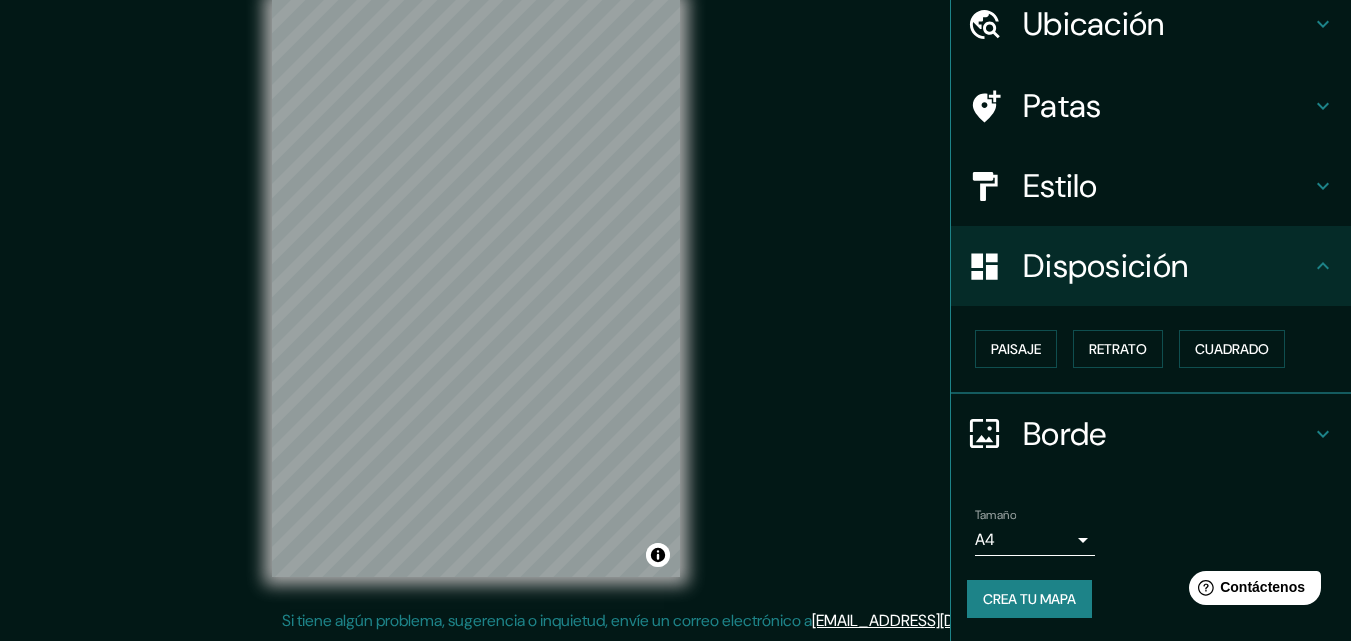 click on "Borde" at bounding box center [1167, 434] 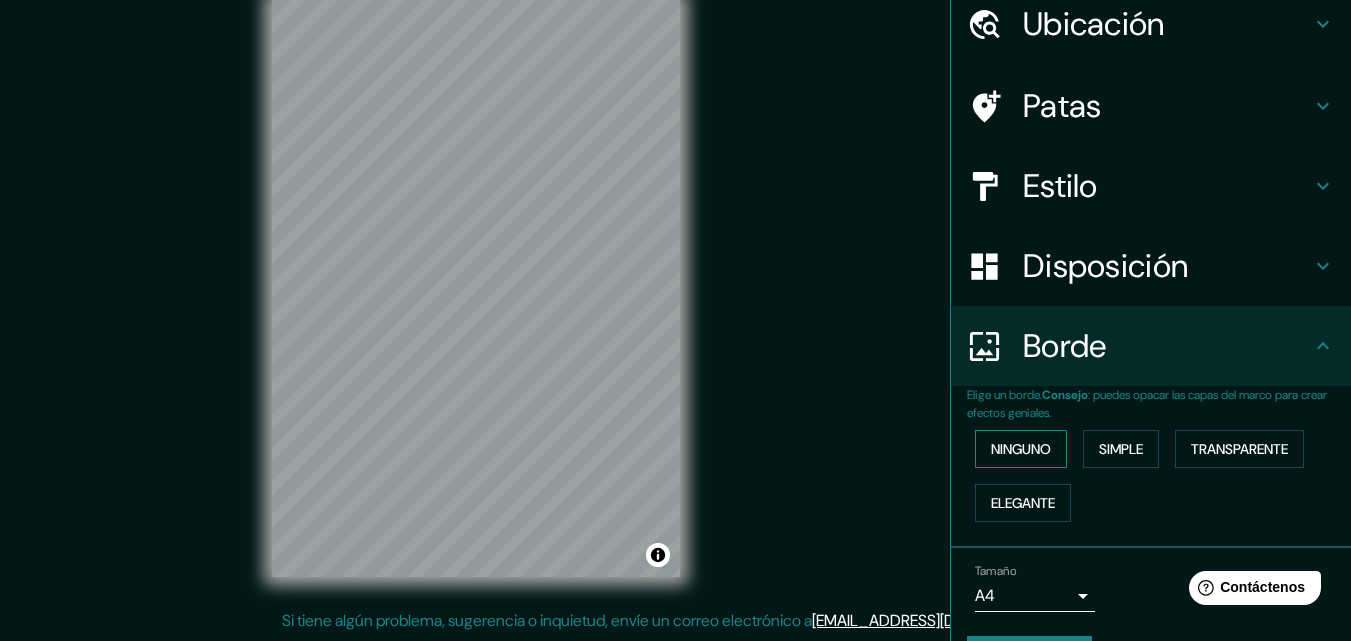 click on "Ninguno" at bounding box center (1021, 449) 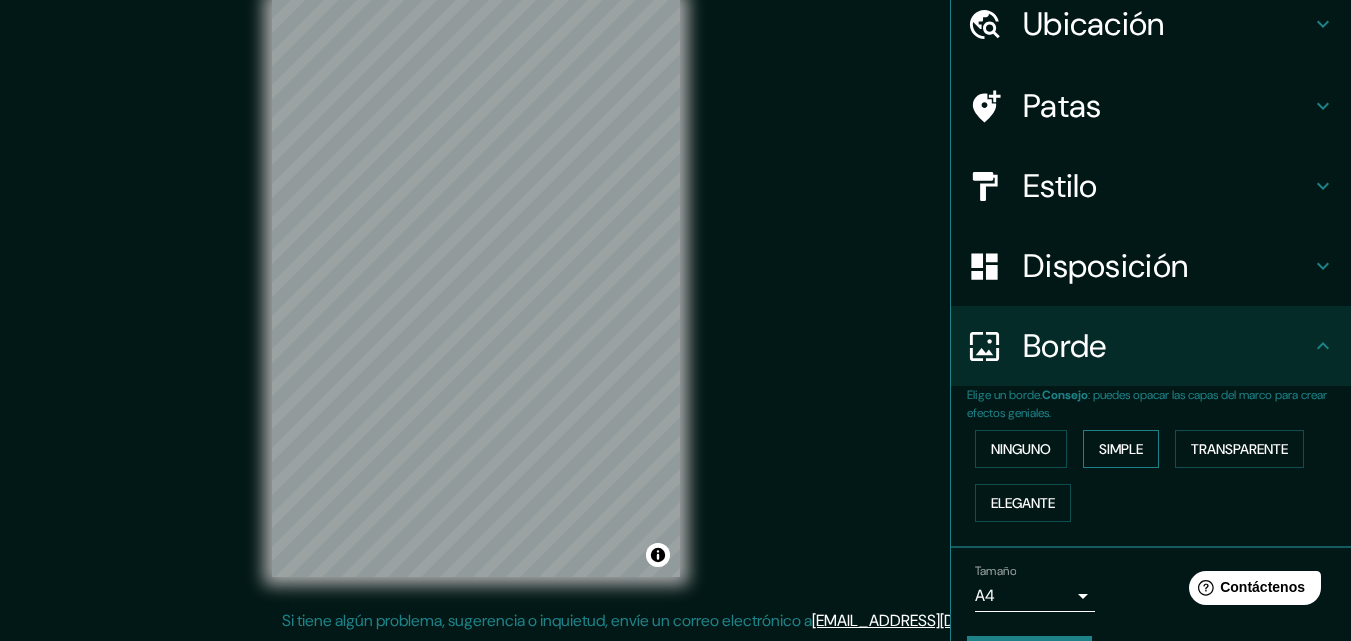 click on "Simple" at bounding box center (1121, 449) 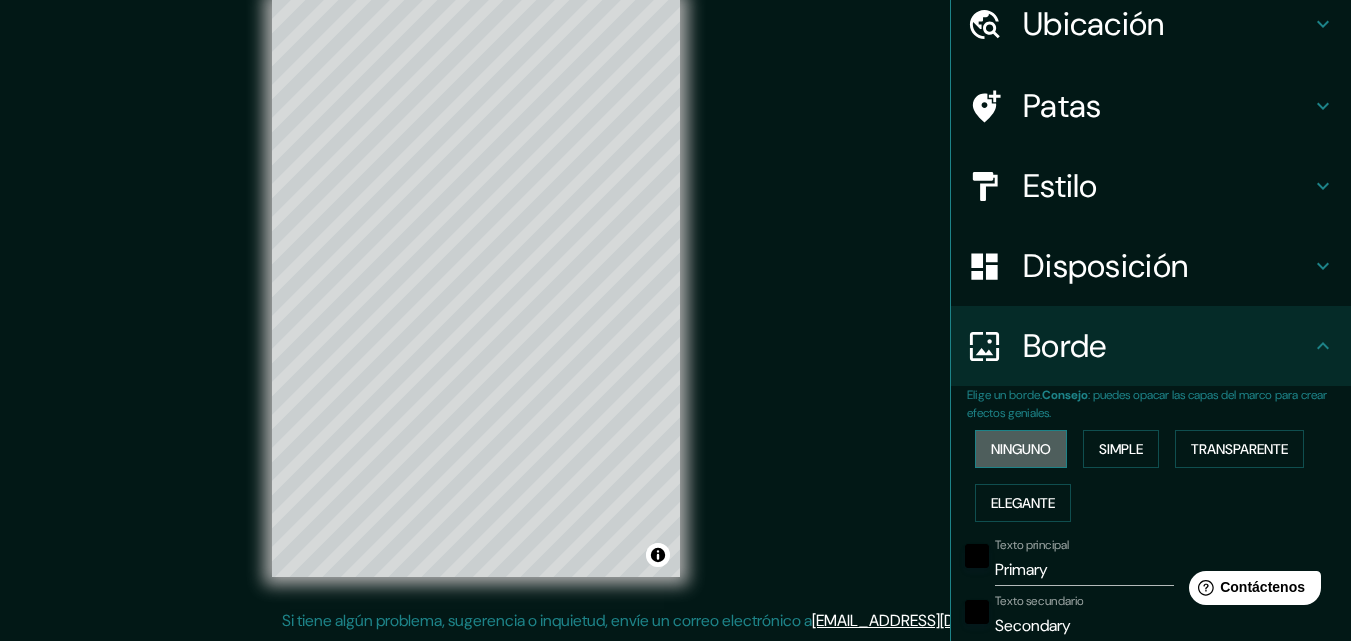 click on "Ninguno" at bounding box center (1021, 449) 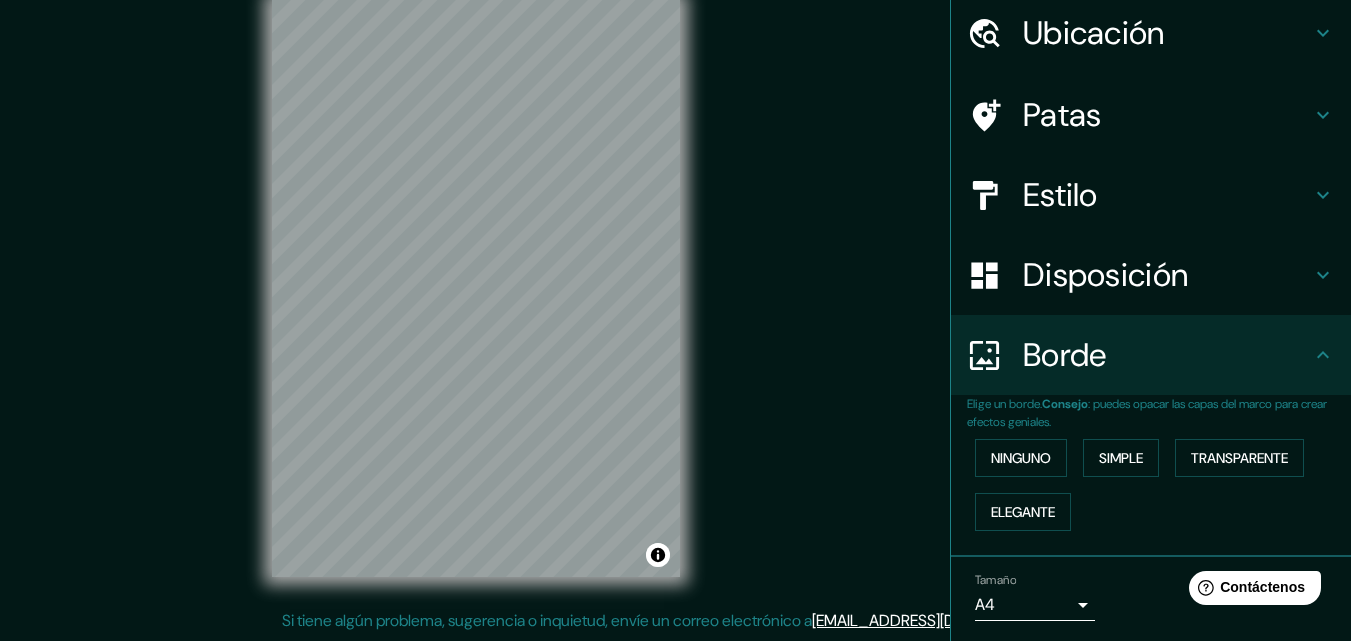 scroll, scrollTop: 0, scrollLeft: 0, axis: both 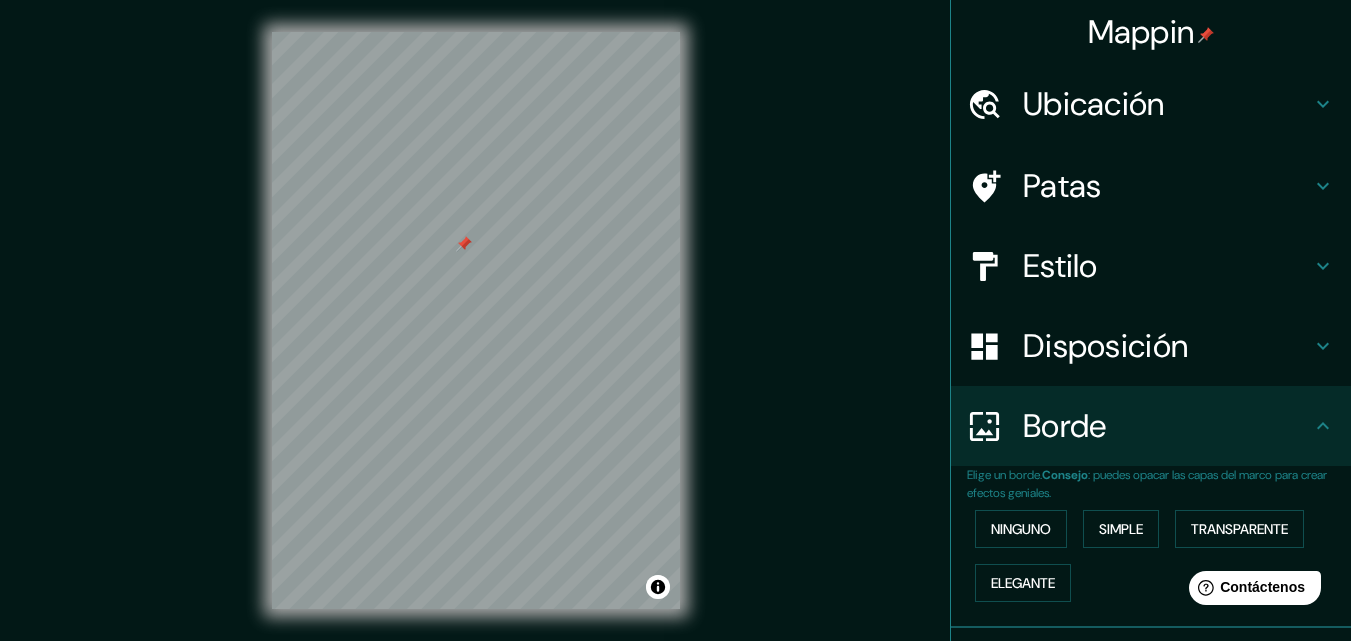 click at bounding box center [464, 244] 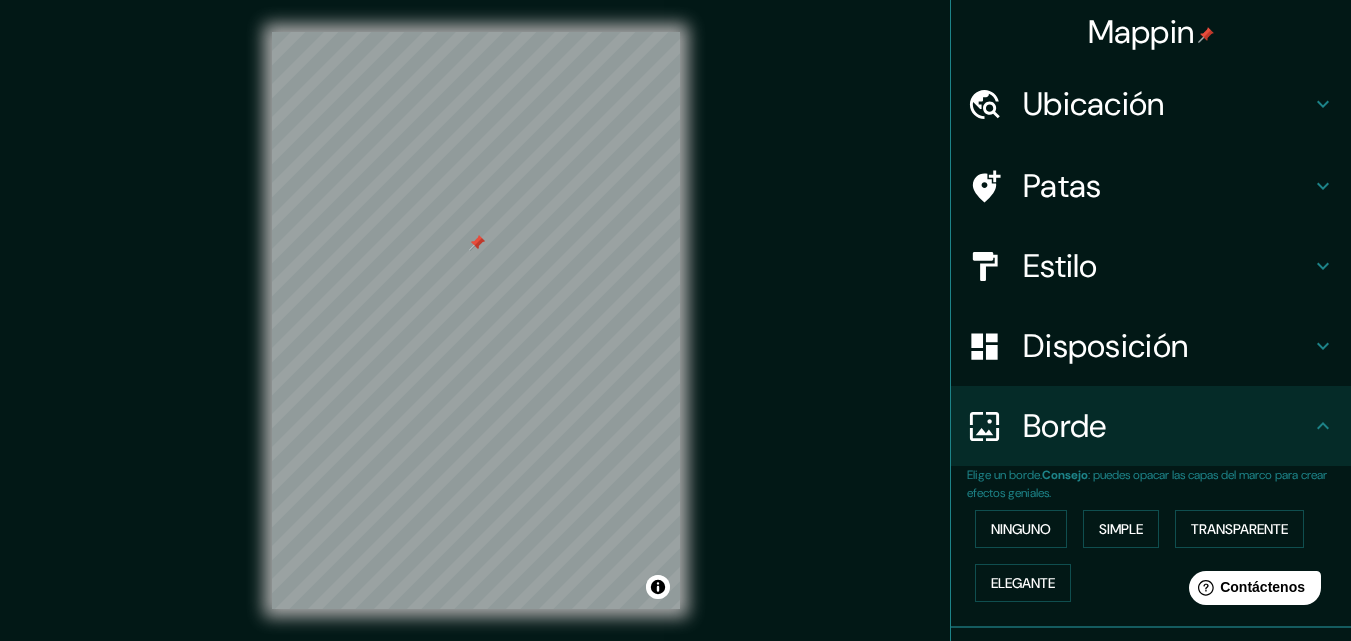 click at bounding box center [477, 243] 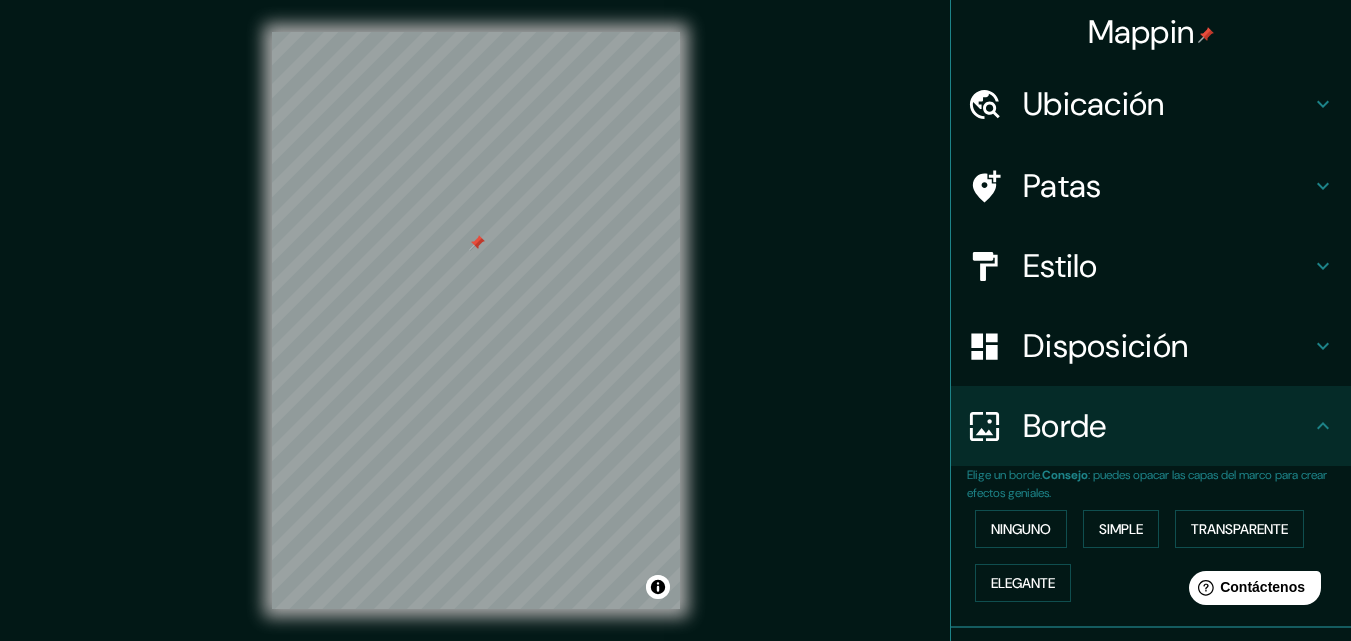 click at bounding box center [477, 243] 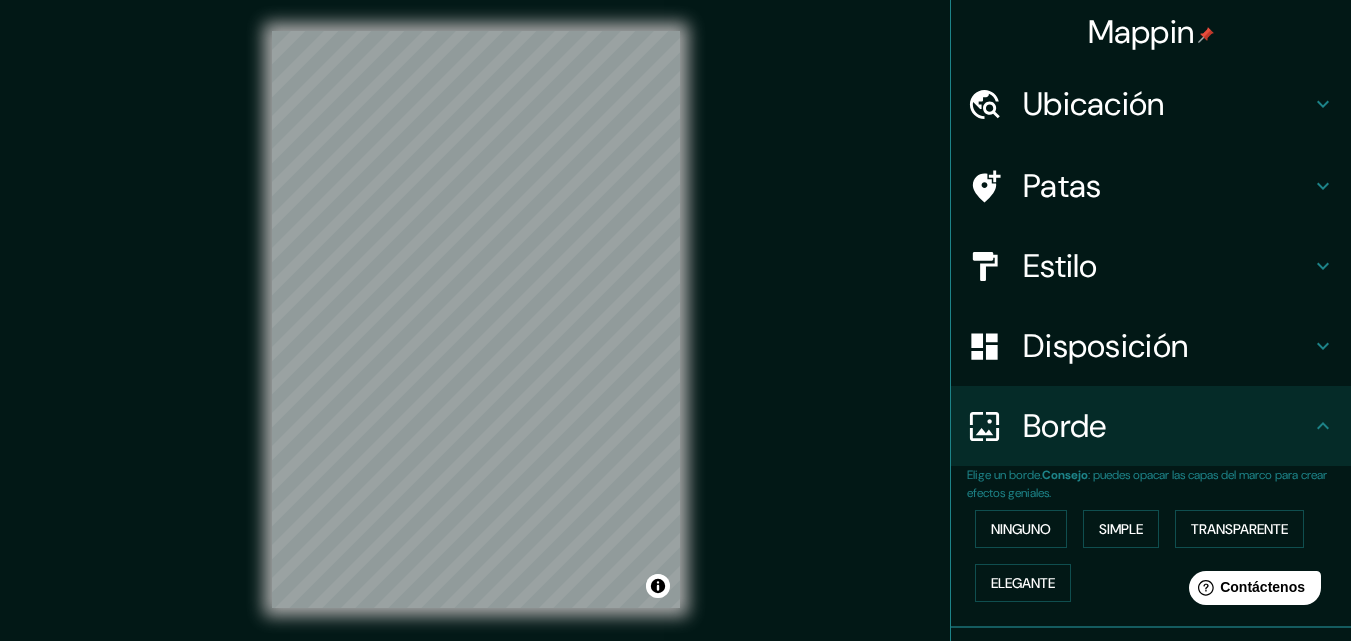 scroll, scrollTop: 32, scrollLeft: 0, axis: vertical 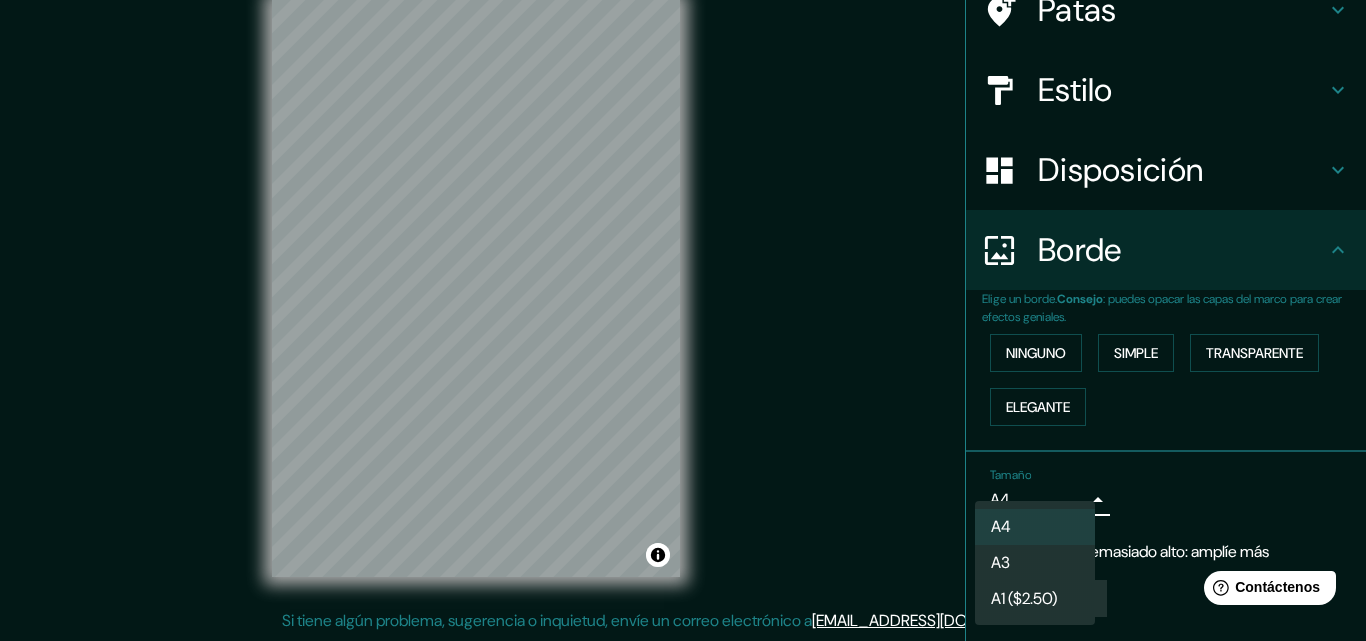 click on "Mappin Ubicación [GEOGRAPHIC_DATA] Patas Estilo Disposición Borde Elige un borde.  Consejo  : puedes opacar las capas del marco para crear efectos geniales. Ninguno Simple Transparente Elegante Tamaño A4 single Nivel de zoom demasiado alto: amplíe más Crea tu mapa © Mapbox   © OpenStreetMap   Improve this map Si tiene algún problema, sugerencia o inquietud, envíe un correo electrónico a  [EMAIL_ADDRESS][DOMAIN_NAME]  .   . . Texto original Valora esta traducción Tu opinión servirá para ayudar a mejorar el Traductor de Google A4 A3 A1 ($2.50)" at bounding box center [683, 288] 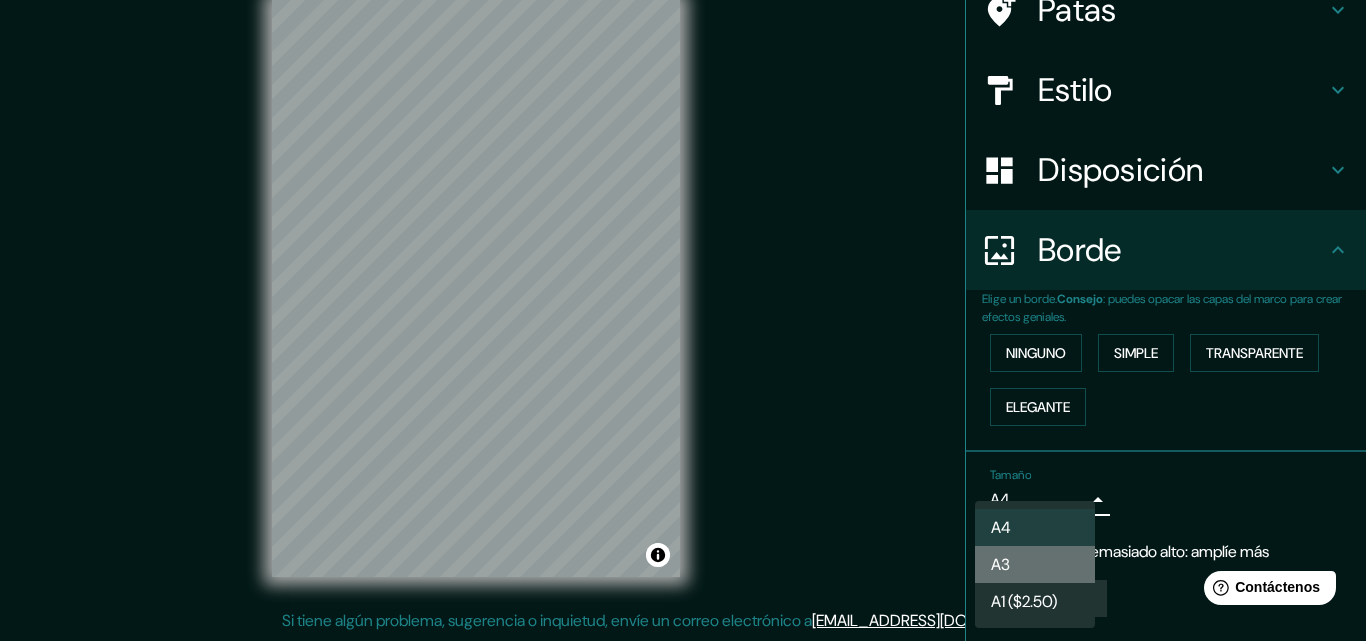click on "A3" at bounding box center (1035, 564) 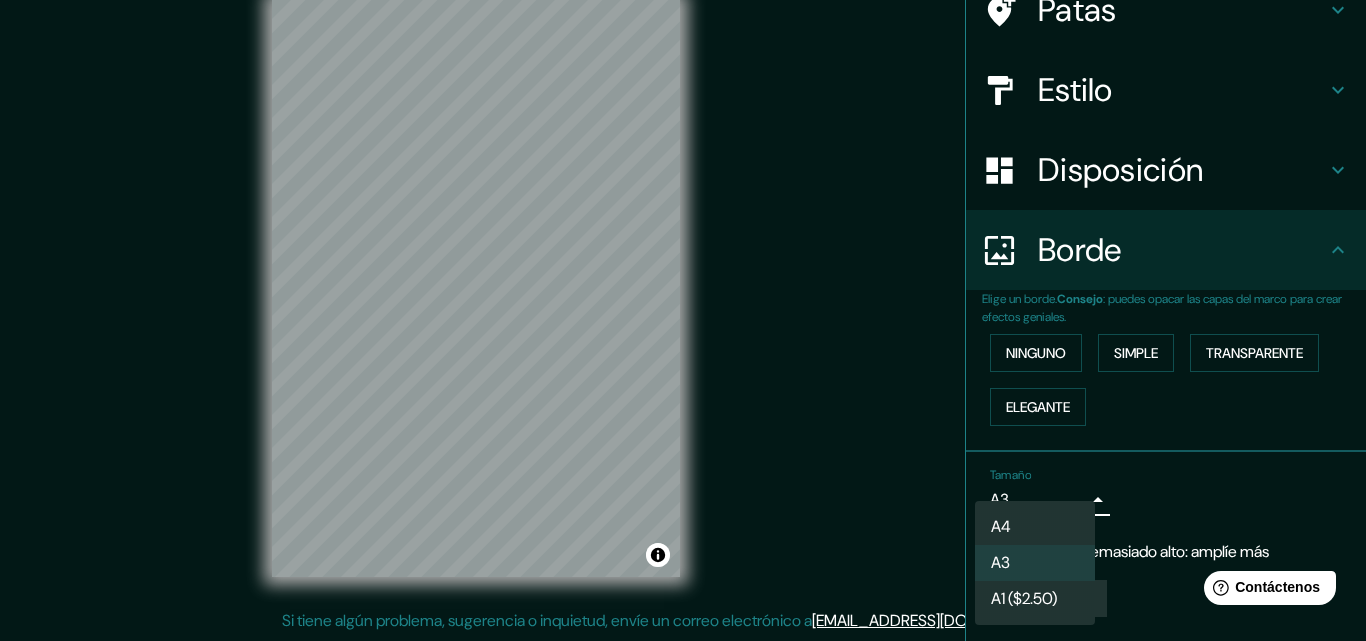 click on "Mappin Ubicación [GEOGRAPHIC_DATA] Patas Estilo Disposición Borde Elige un borde.  Consejo  : puedes opacar las capas del marco para crear efectos geniales. Ninguno Simple Transparente Elegante Tamaño A3 a4 Nivel de zoom demasiado alto: amplíe más Crea tu mapa © Mapbox   © OpenStreetMap   Improve this map Si tiene algún problema, sugerencia o inquietud, envíe un correo electrónico a  [EMAIL_ADDRESS][DOMAIN_NAME]  .   . . Texto original Valora esta traducción Tu opinión servirá para ayudar a mejorar el Traductor de Google A4 A3 A1 ($2.50)" at bounding box center [683, 288] 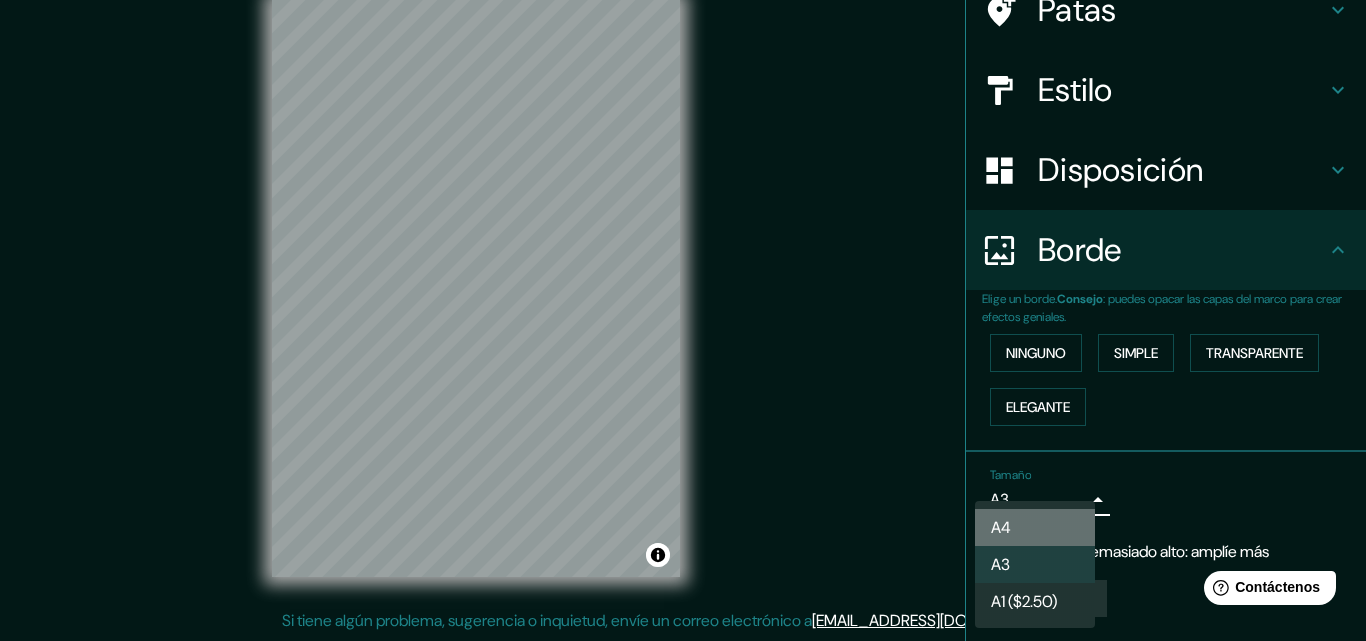 click on "A4" at bounding box center [1035, 527] 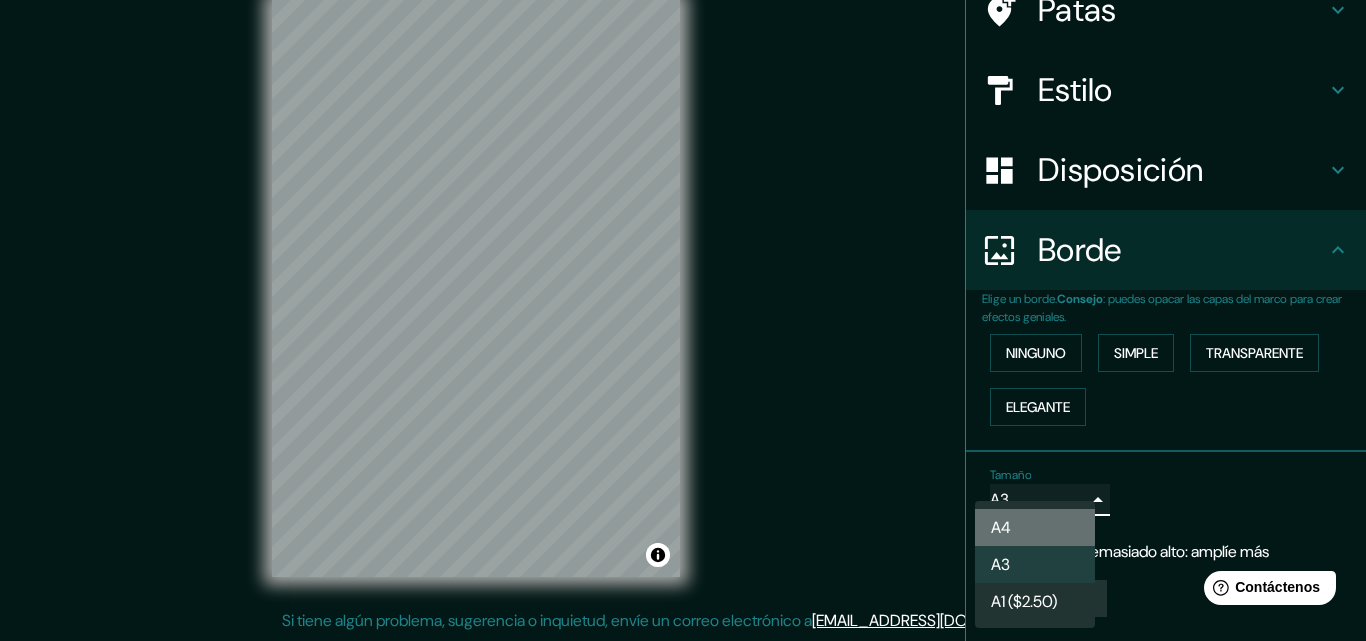 type on "single" 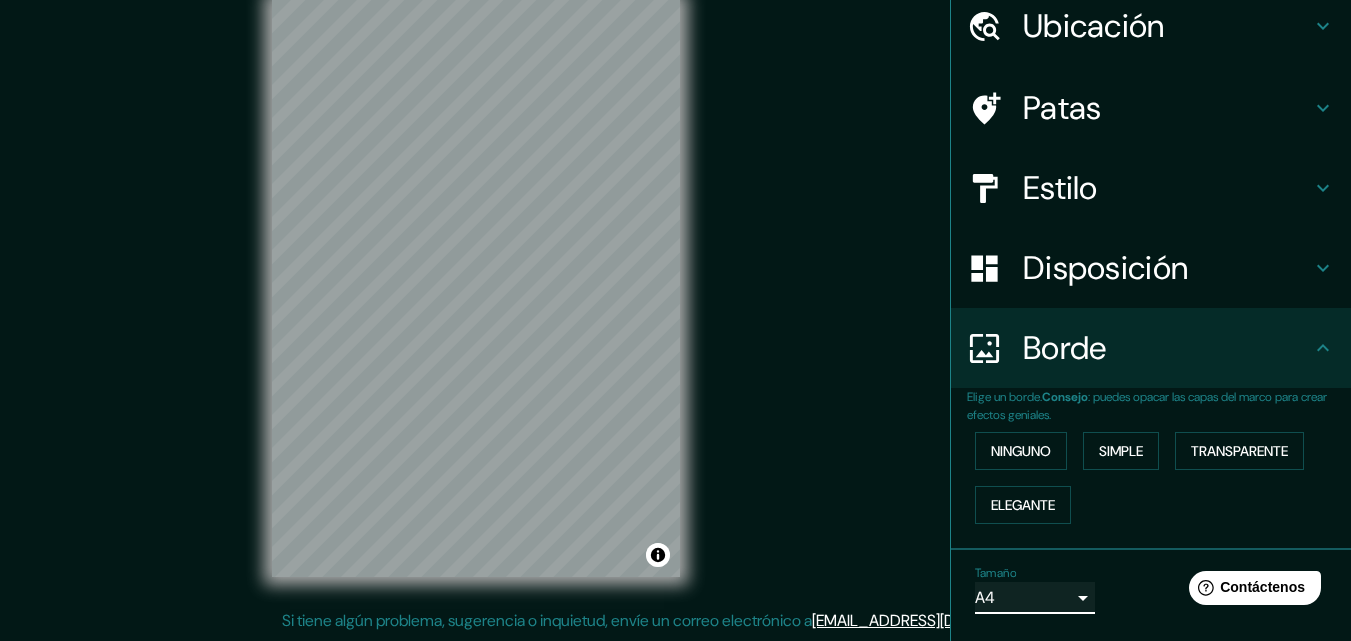 scroll, scrollTop: 0, scrollLeft: 0, axis: both 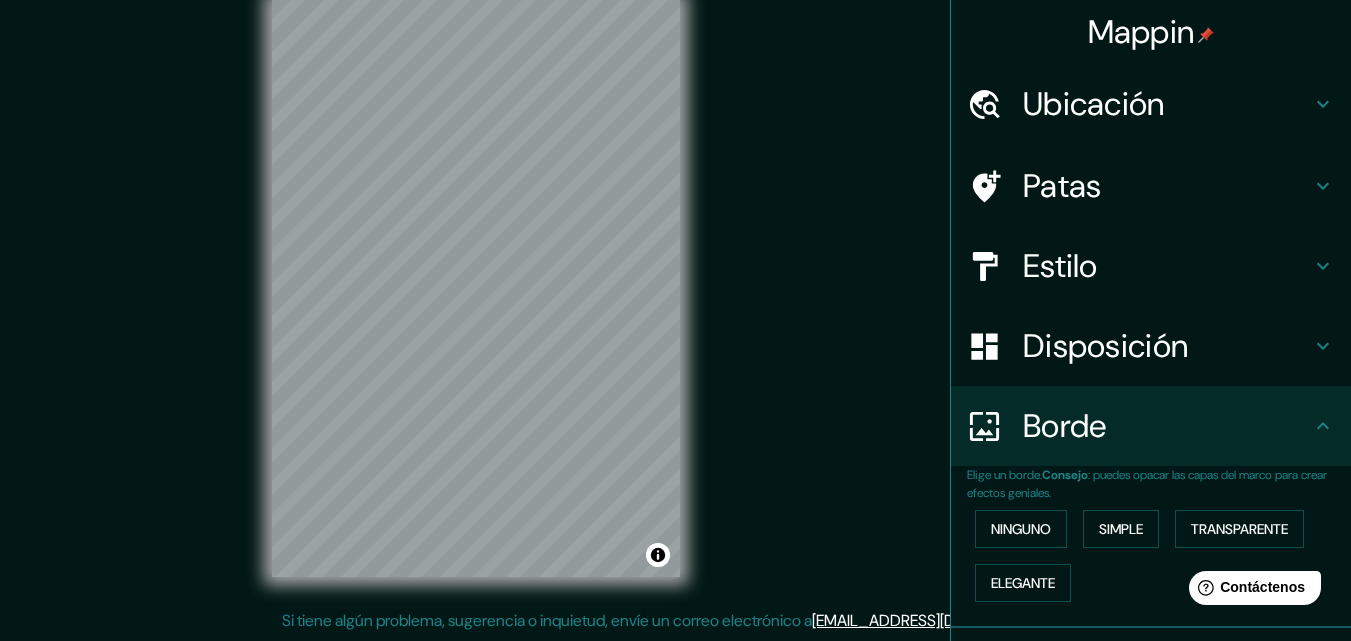 click on "Mappin Ubicación [GEOGRAPHIC_DATA] Patas Estilo Disposición Borde Elige un borde.  Consejo  : puedes opacar las capas del marco para crear efectos geniales. Ninguno Simple Transparente Elegante Tamaño A4 single Nivel de zoom demasiado alto: amplíe más Crea tu mapa © Mapbox   © OpenStreetMap   Improve this map Si tiene algún problema, sugerencia o inquietud, envíe un correo electrónico a  [EMAIL_ADDRESS][DOMAIN_NAME]  .   . ." at bounding box center (675, 304) 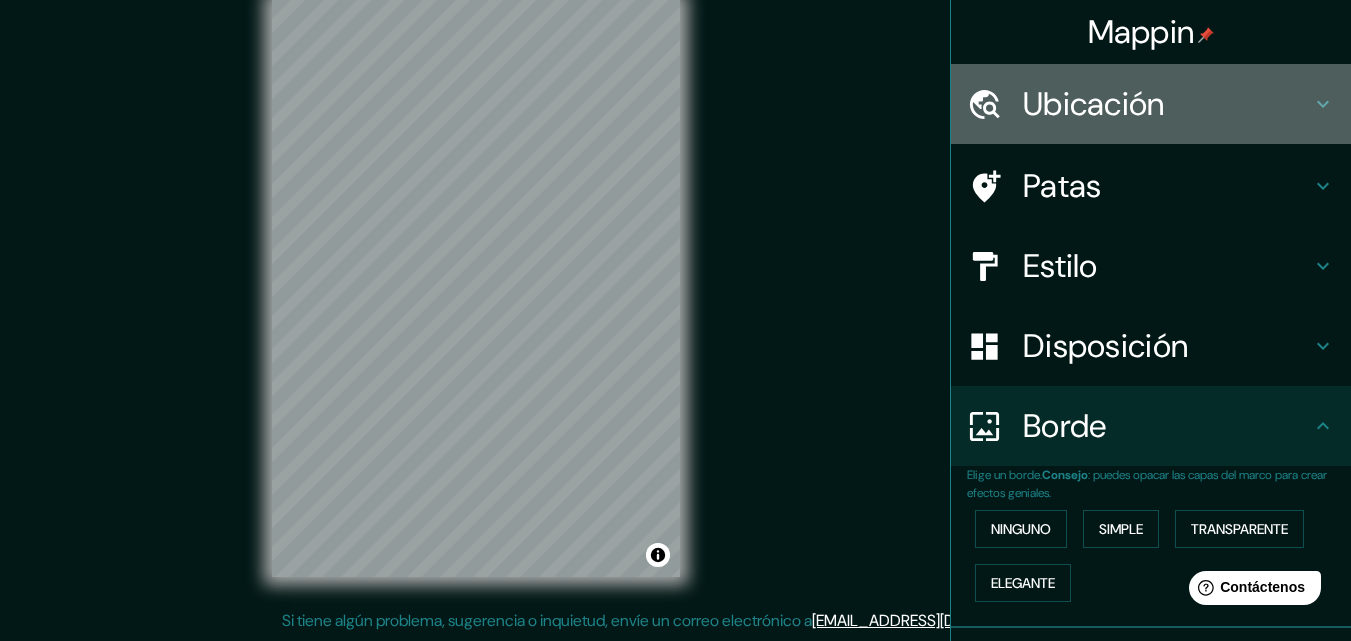 click on "Ubicación" at bounding box center (1167, 104) 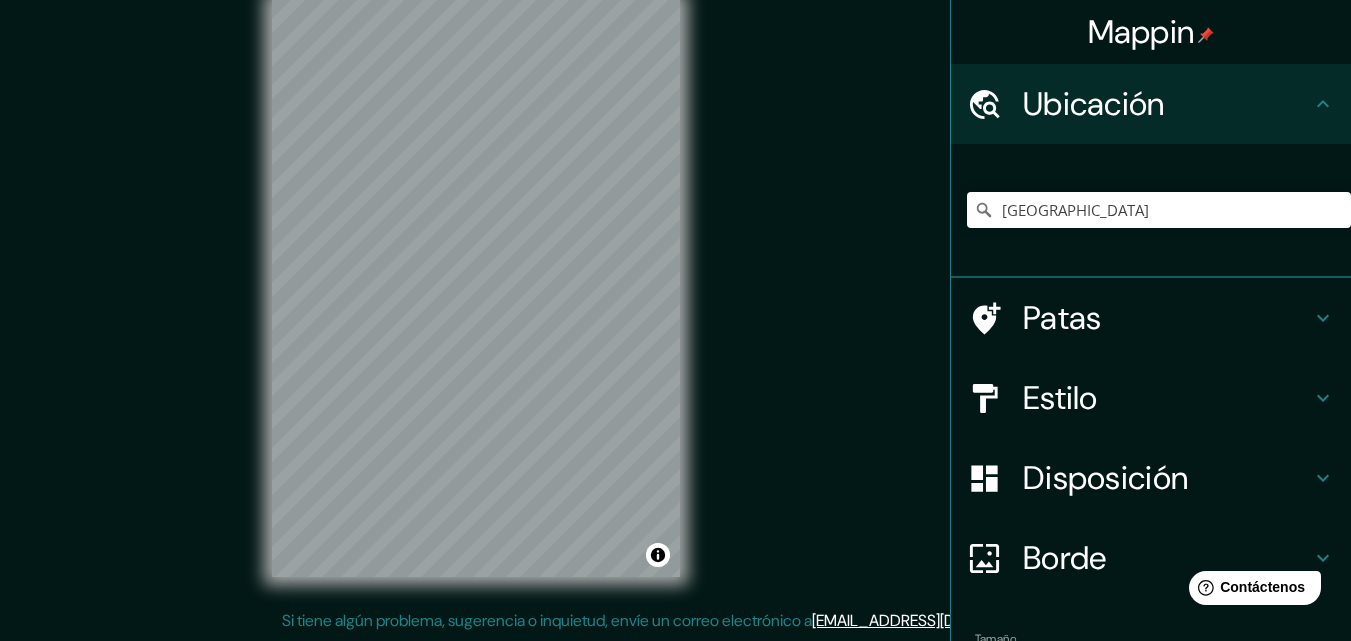 click on "Patas" at bounding box center [1062, 318] 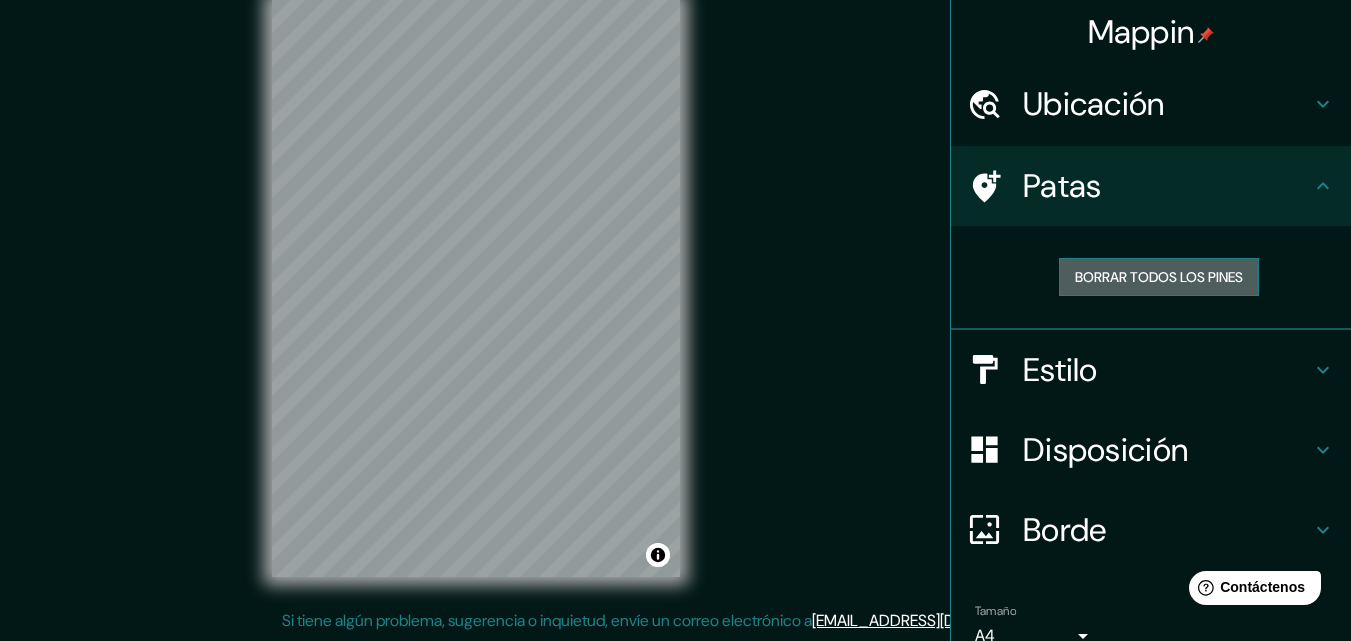 click on "Borrar todos los pines" at bounding box center [1159, 277] 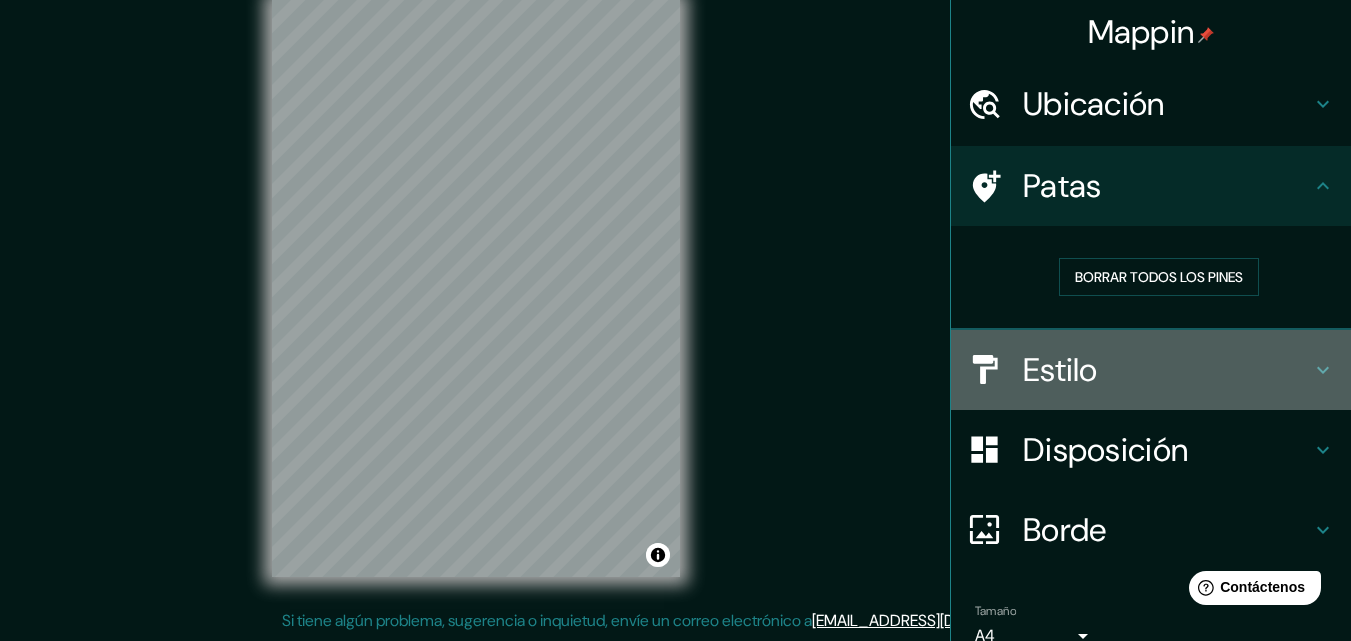 click on "Estilo" at bounding box center [1060, 370] 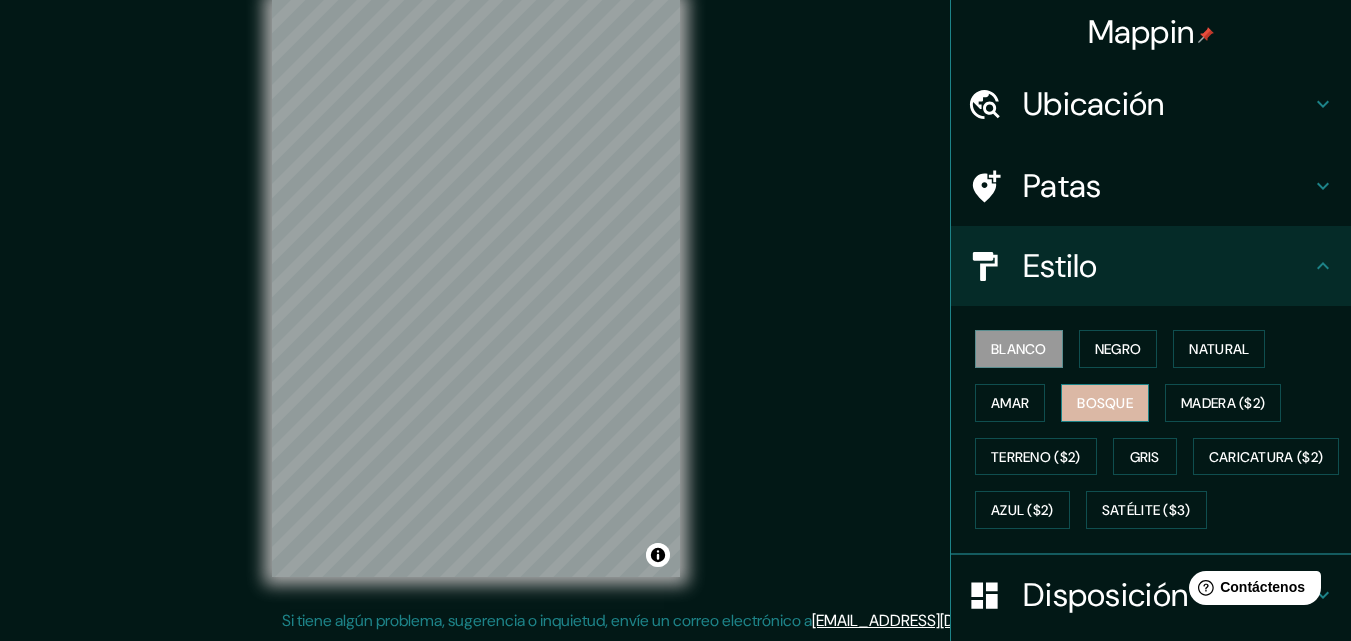 click on "Bosque" at bounding box center (1105, 403) 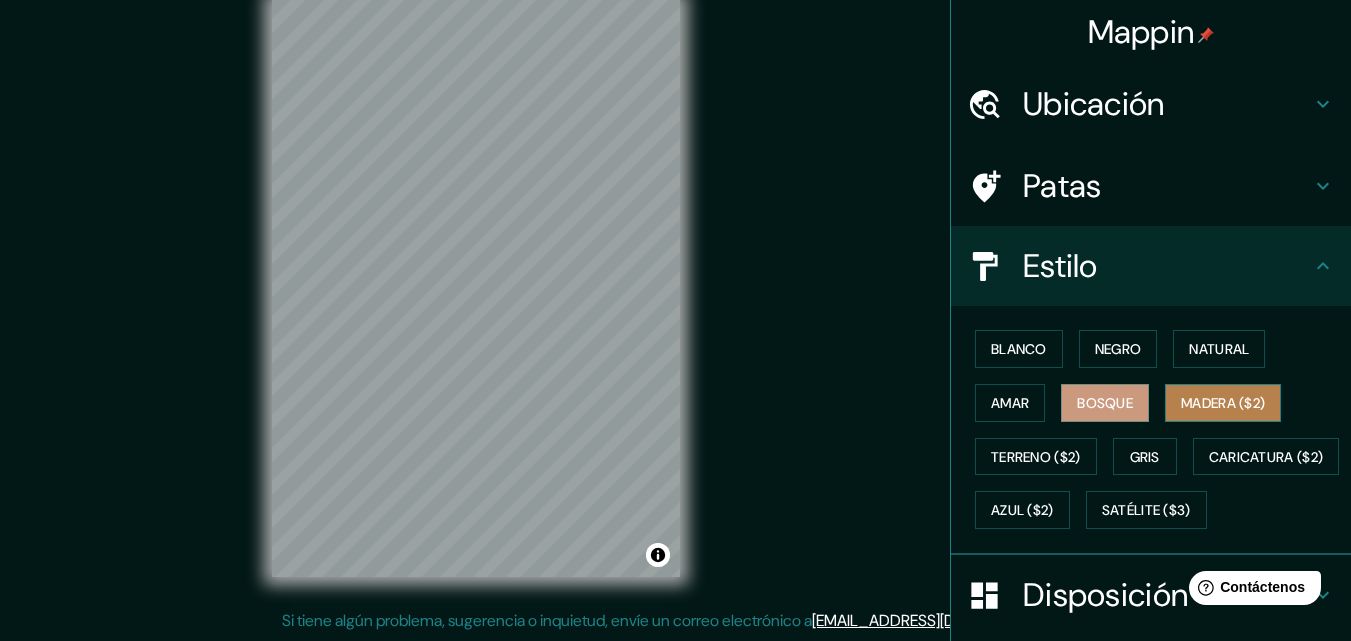click on "Madera ($2)" at bounding box center (1223, 403) 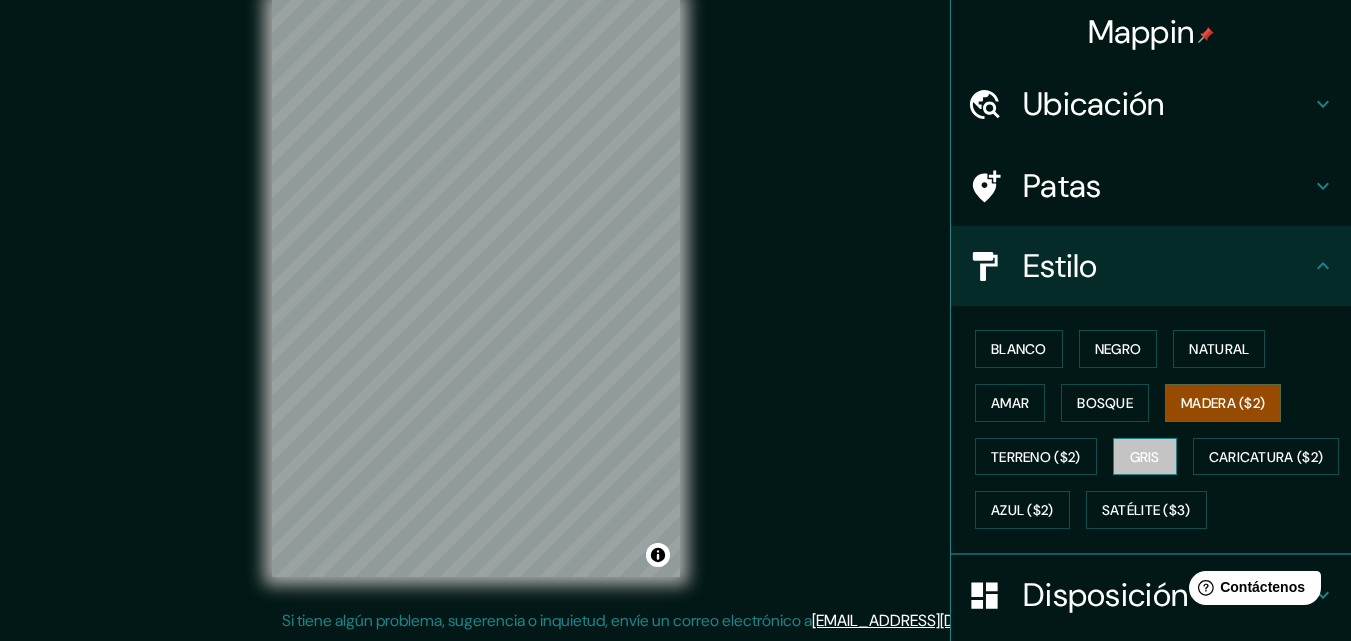 click on "Gris" at bounding box center (1145, 457) 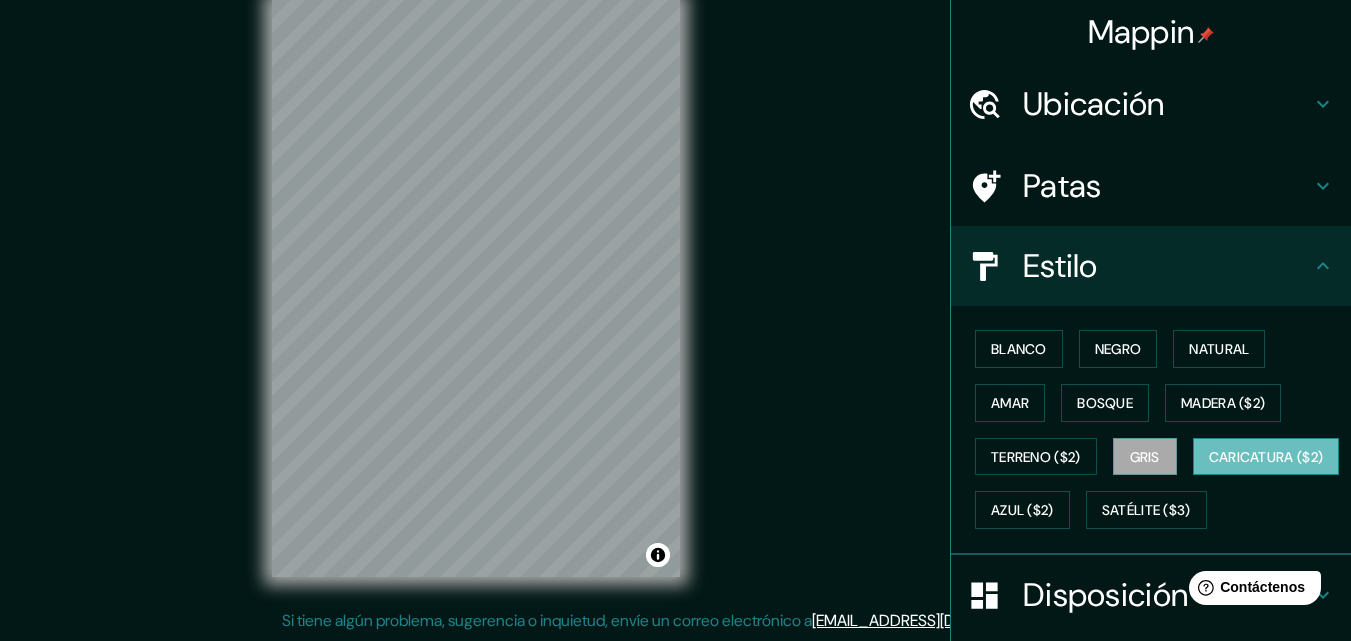 click on "Caricatura ($2)" at bounding box center (1266, 457) 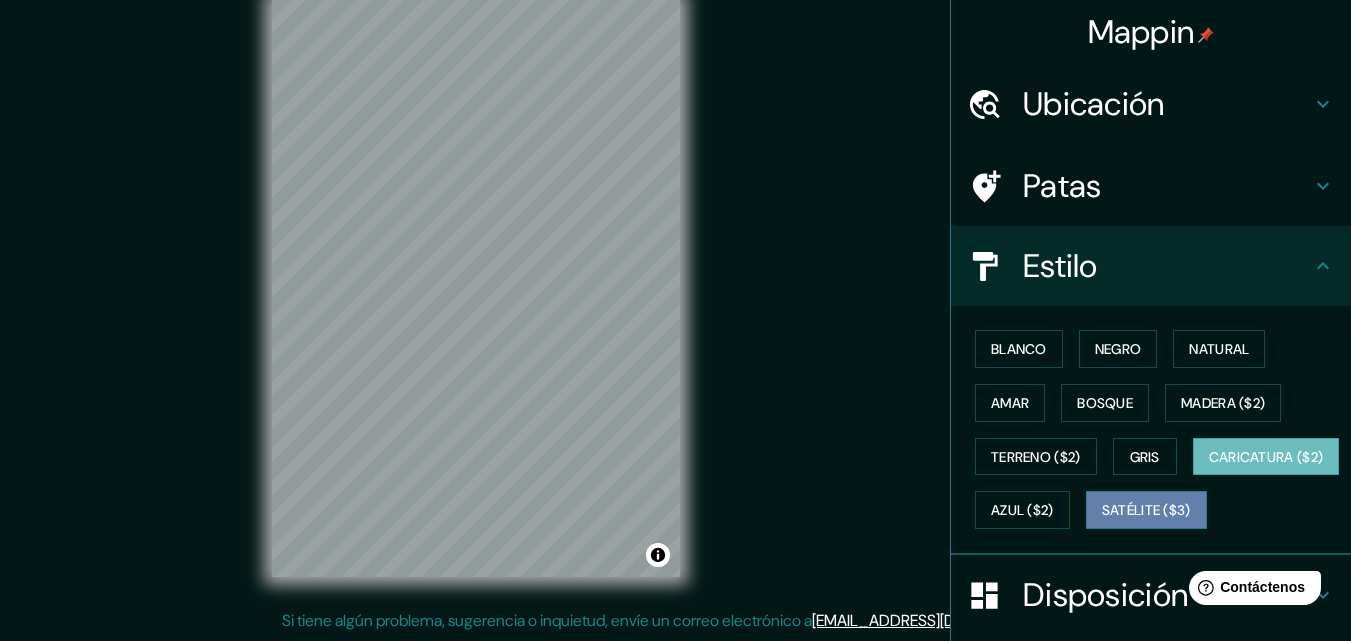click on "Satélite ($3)" at bounding box center (1146, 511) 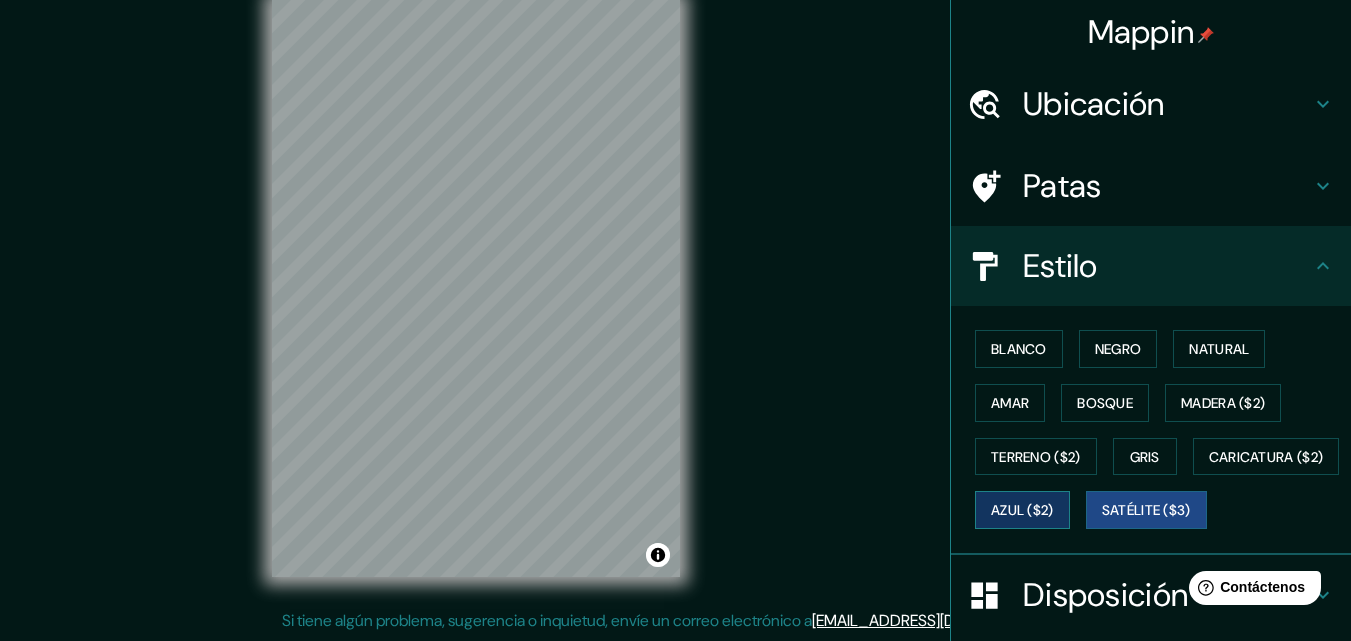 click on "Azul ($2)" at bounding box center (1022, 511) 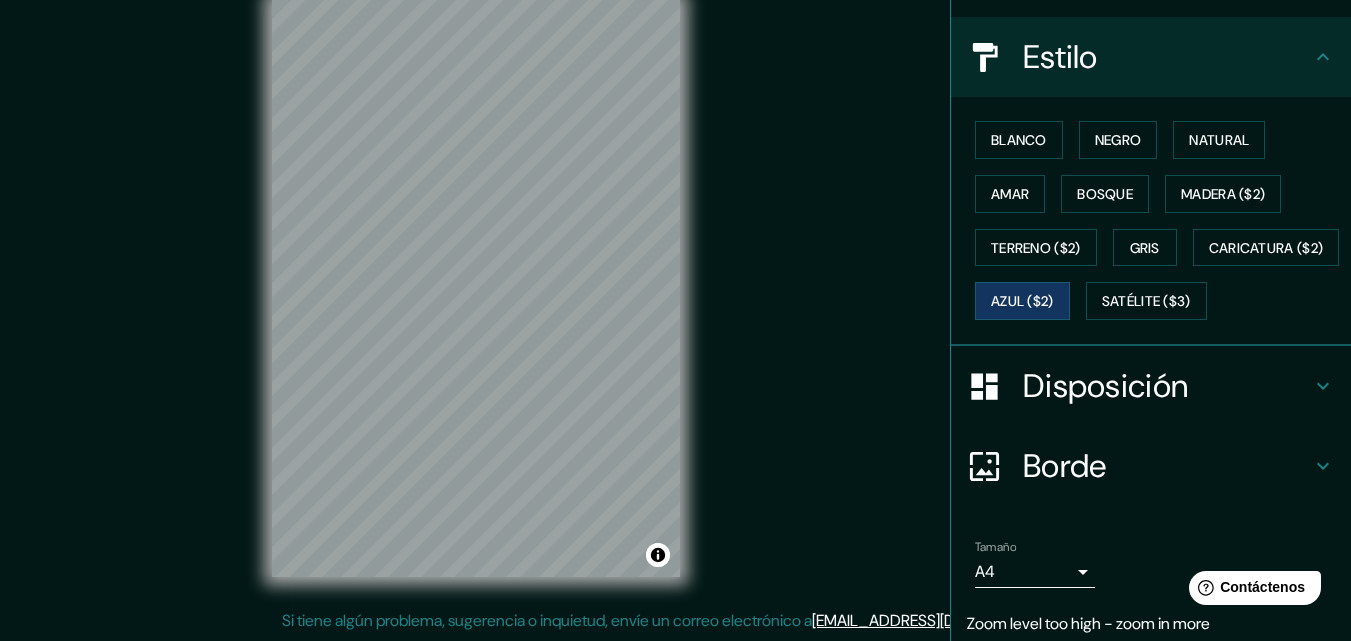 scroll, scrollTop: 335, scrollLeft: 0, axis: vertical 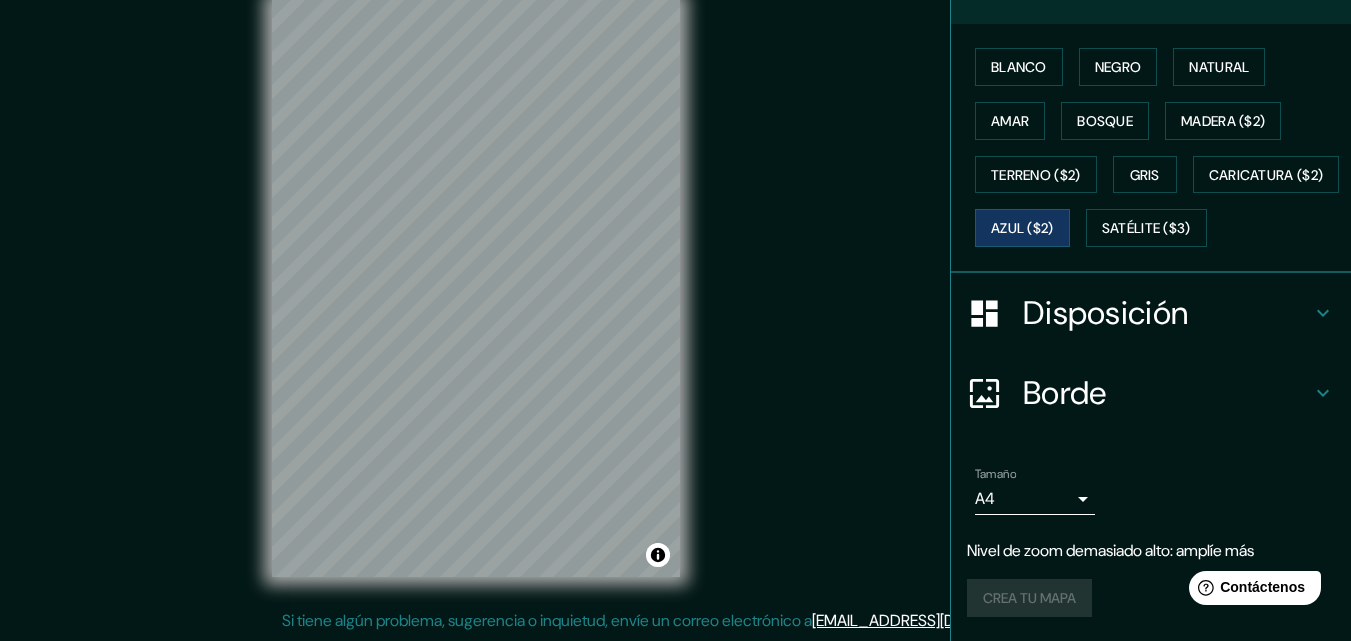 click on "Mappin Ubicación [GEOGRAPHIC_DATA] Patas Estilo Blanco Negro Natural [PERSON_NAME] ($2) Terreno ($2) Gris Caricatura ($2) Azul ($2) Satélite ($3) Disposición Borde Elige un borde.  Consejo  : puedes opacar las capas del marco para crear efectos geniales. Ninguno Simple Transparente Elegante Tamaño A4 single Nivel de zoom demasiado alto: amplíe más Crea tu mapa © Mapbox   © OpenStreetMap   Improve this map Si tiene algún problema, sugerencia o inquietud, envíe un correo electrónico a  [EMAIL_ADDRESS][DOMAIN_NAME]  .   . ." at bounding box center (675, 304) 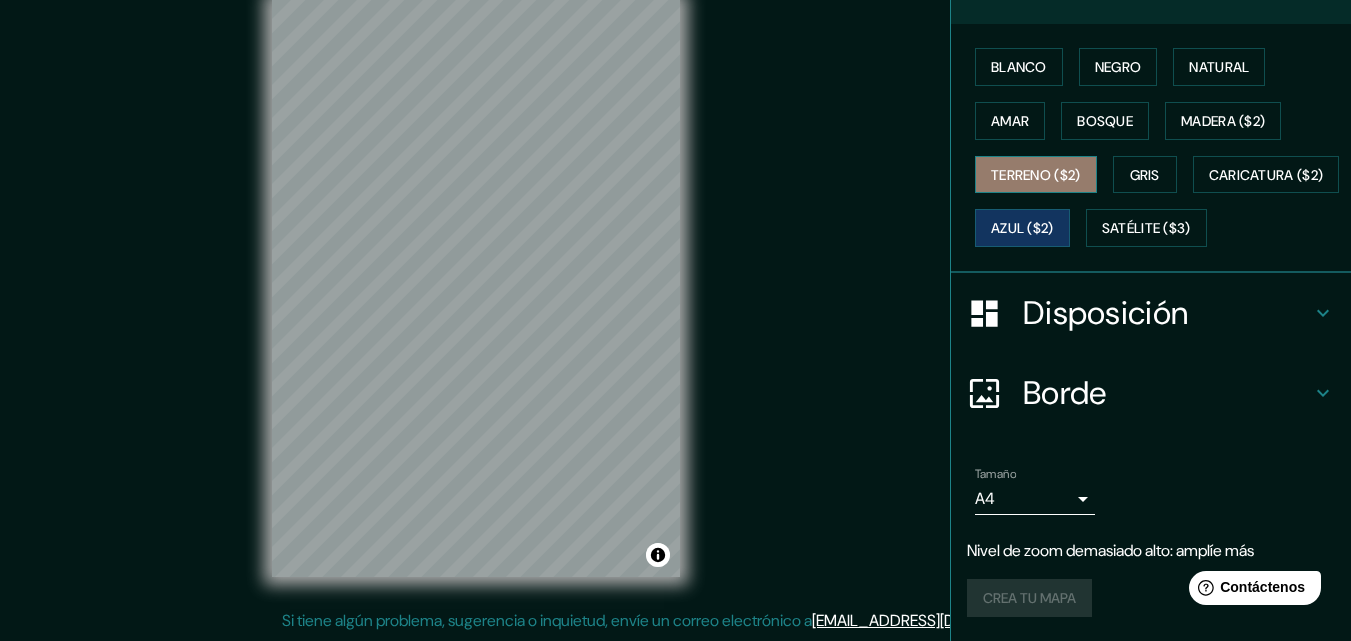 click on "Terreno ($2)" at bounding box center (1036, 175) 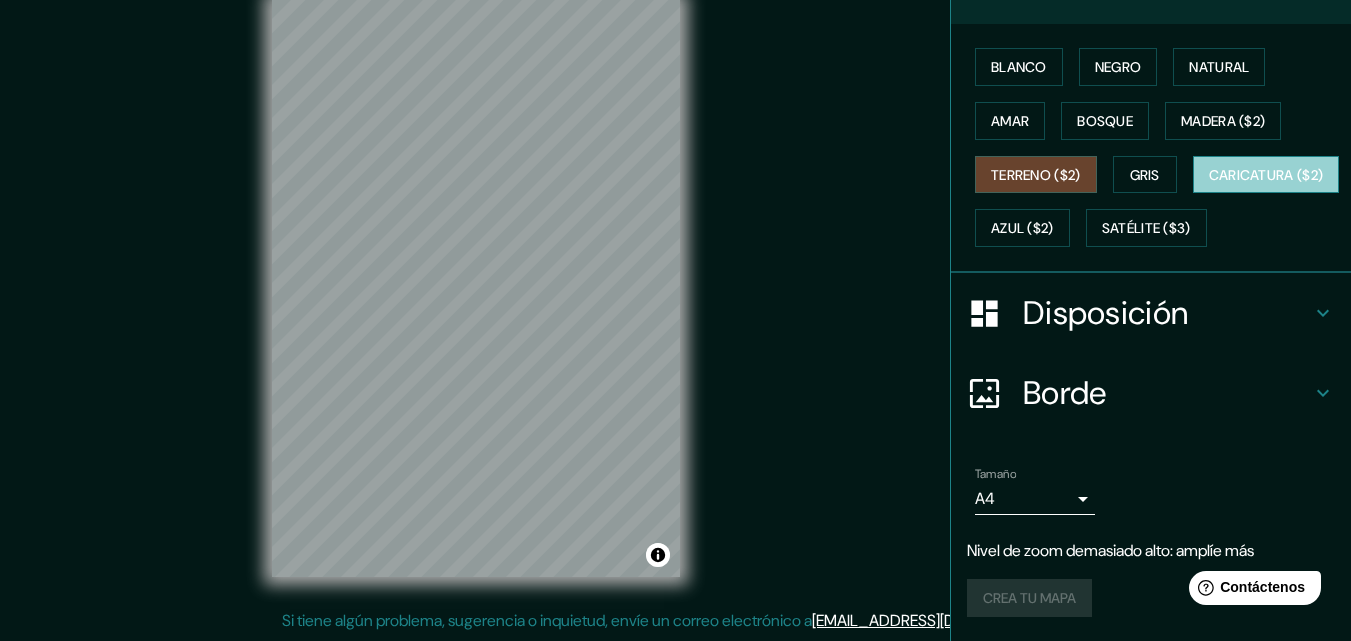 click on "Caricatura ($2)" at bounding box center [1266, 175] 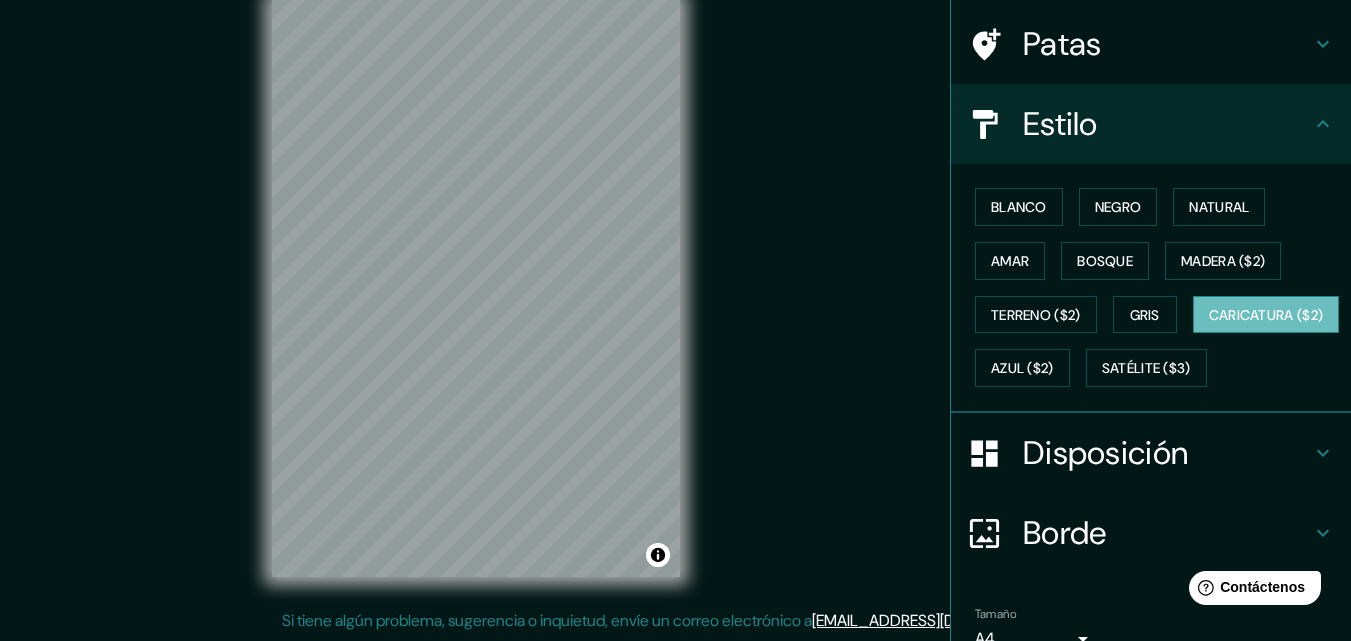 scroll, scrollTop: 134, scrollLeft: 0, axis: vertical 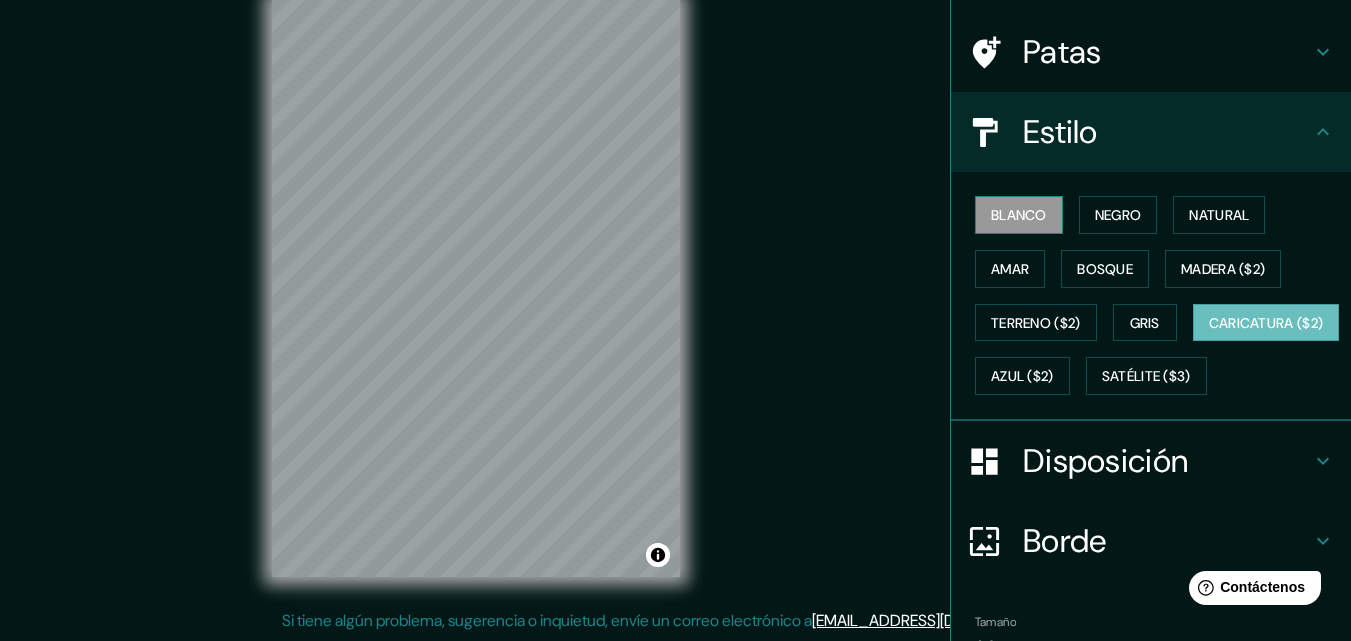 click on "Blanco" at bounding box center (1019, 215) 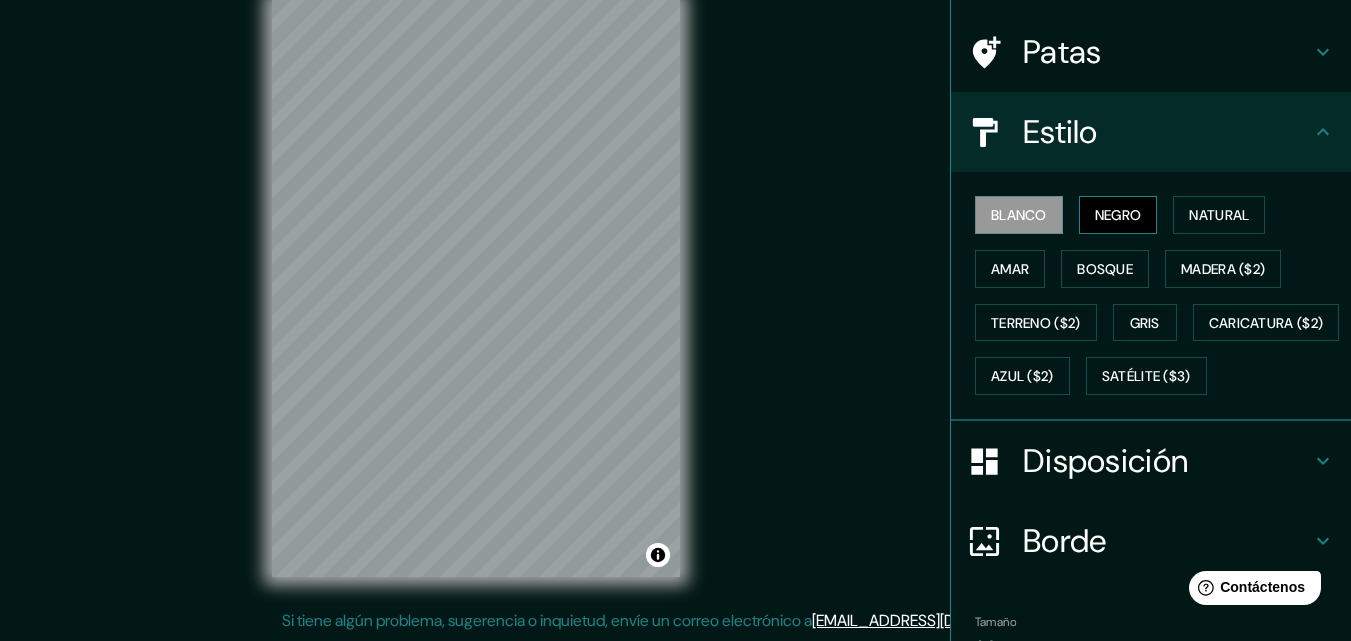 click on "Negro" at bounding box center (1118, 215) 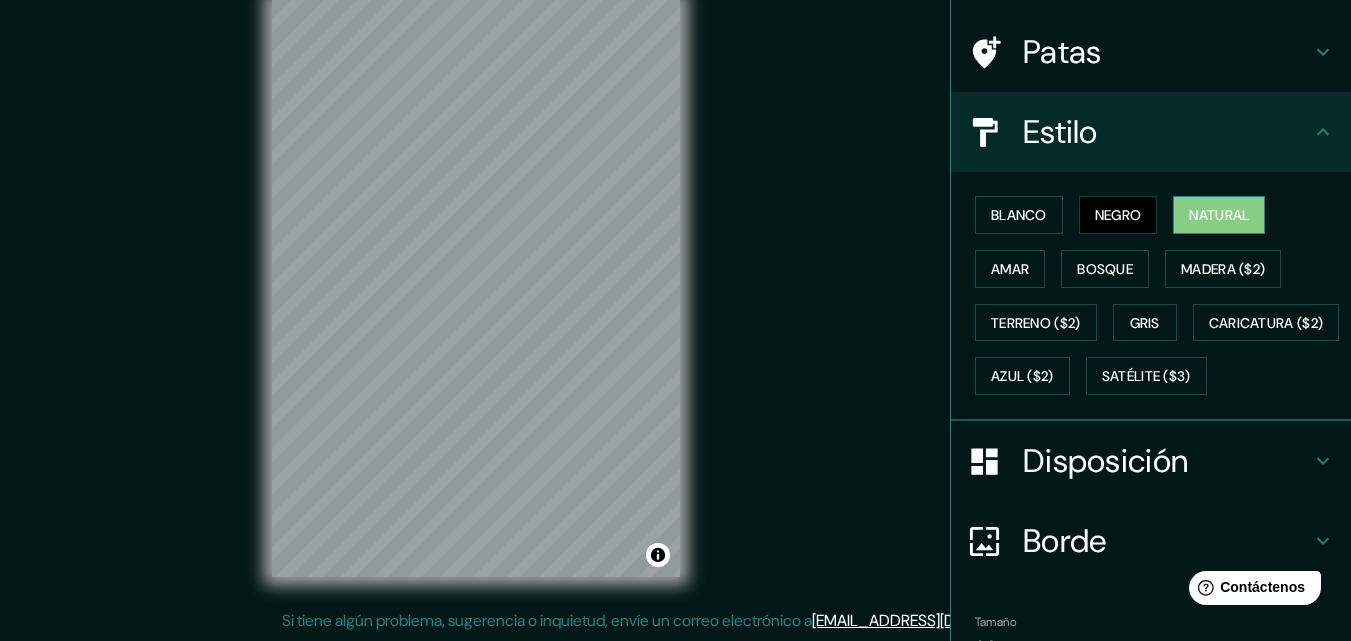 click on "Natural" at bounding box center (1219, 215) 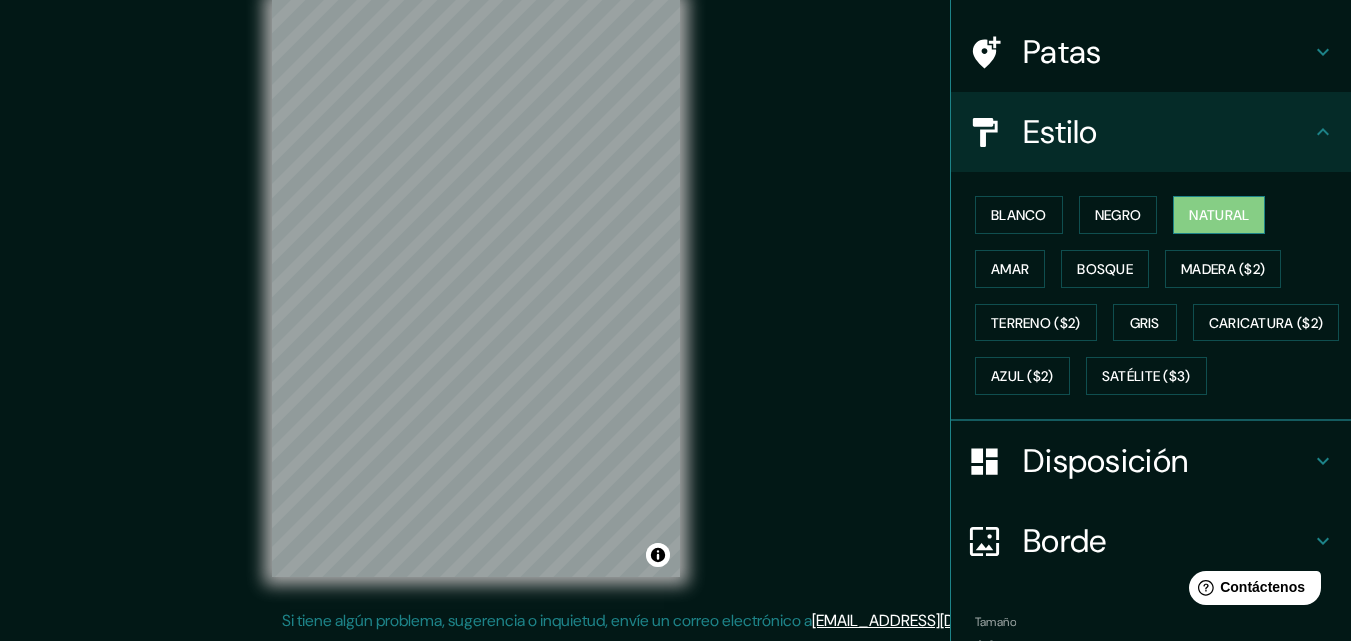 click on "Natural" at bounding box center (1219, 215) 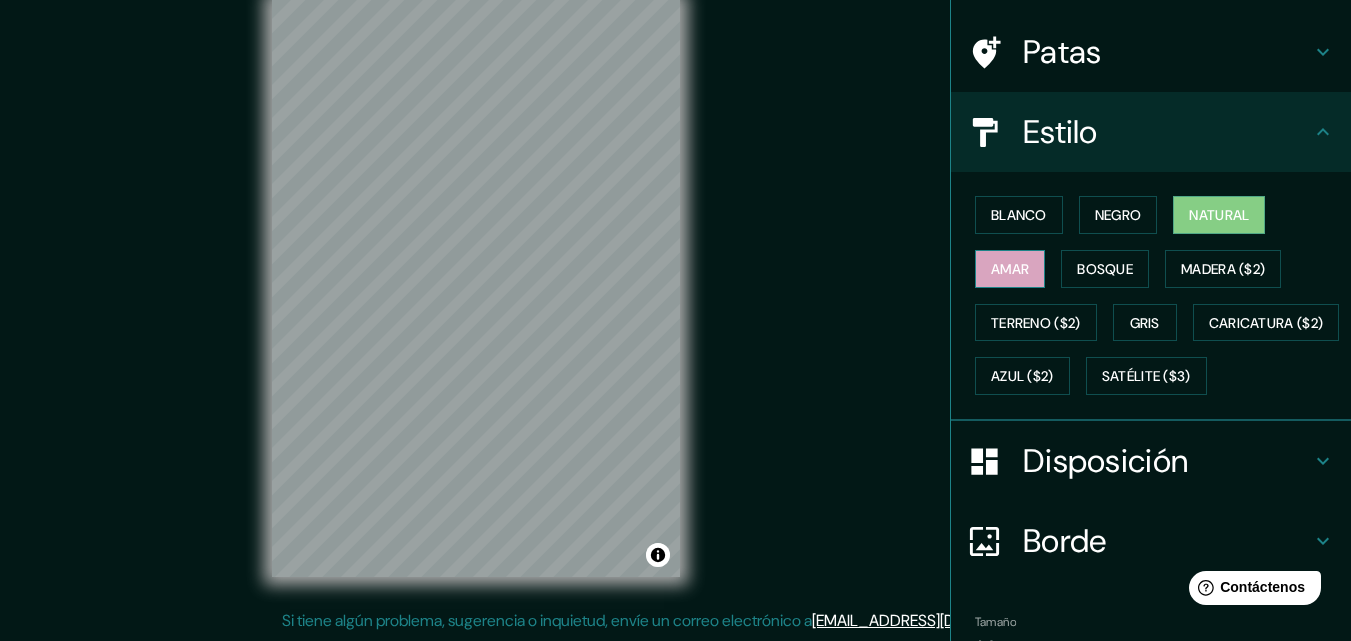 click on "Amar" at bounding box center [1010, 269] 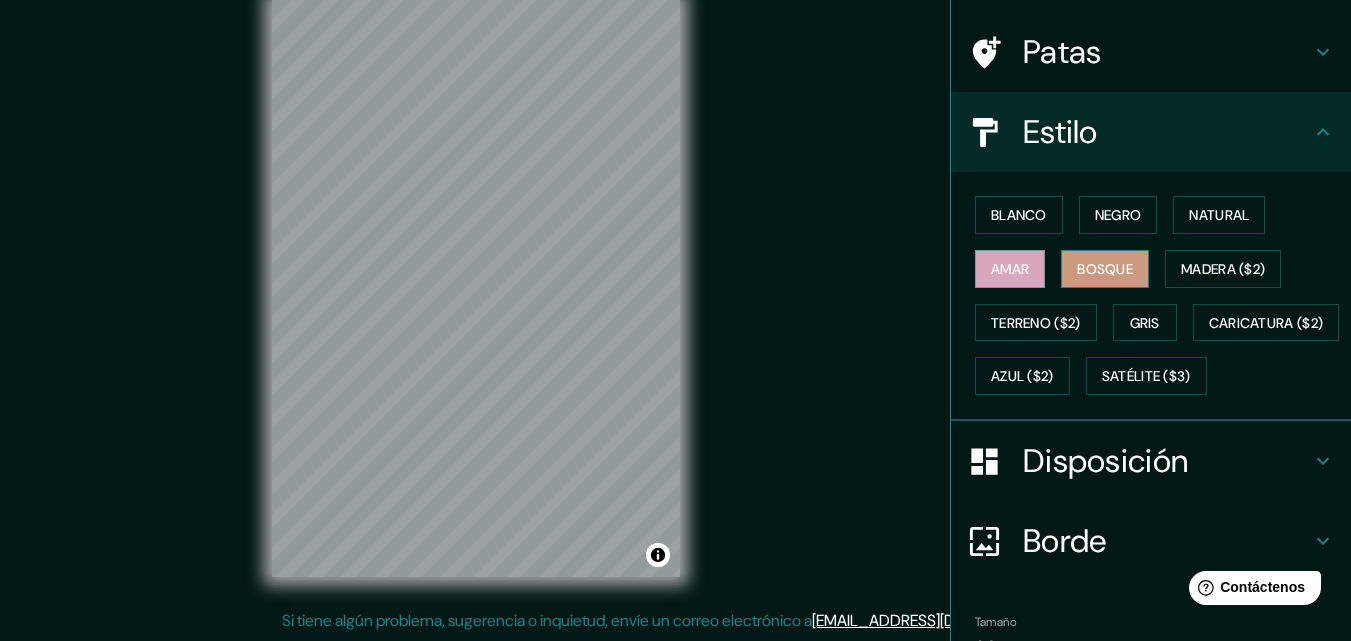 click on "Bosque" at bounding box center (1105, 269) 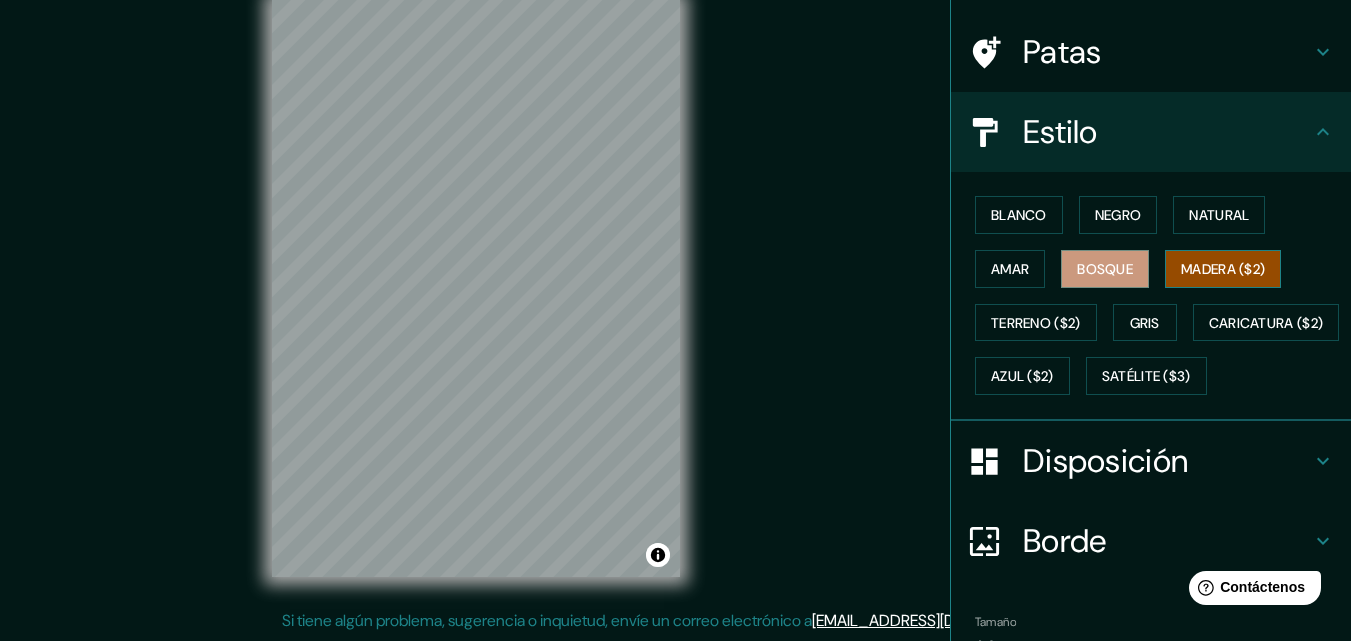 click on "Madera ($2)" at bounding box center (1223, 269) 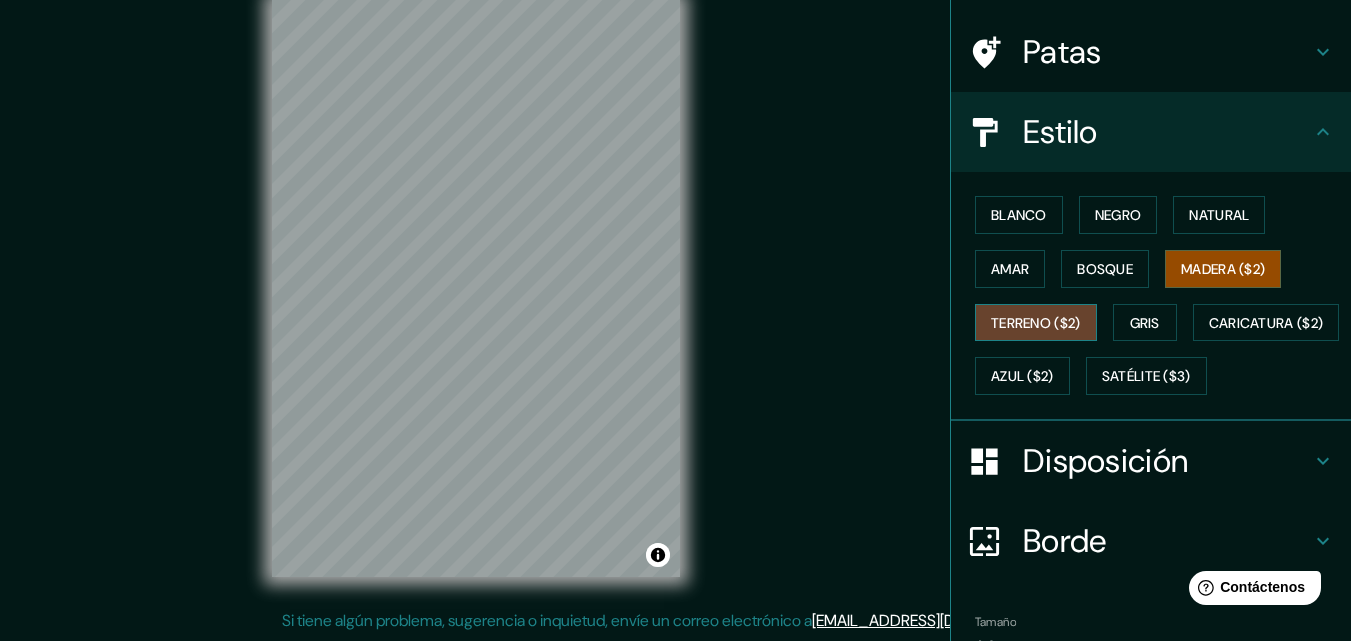 click on "Terreno ($2)" at bounding box center (1036, 323) 